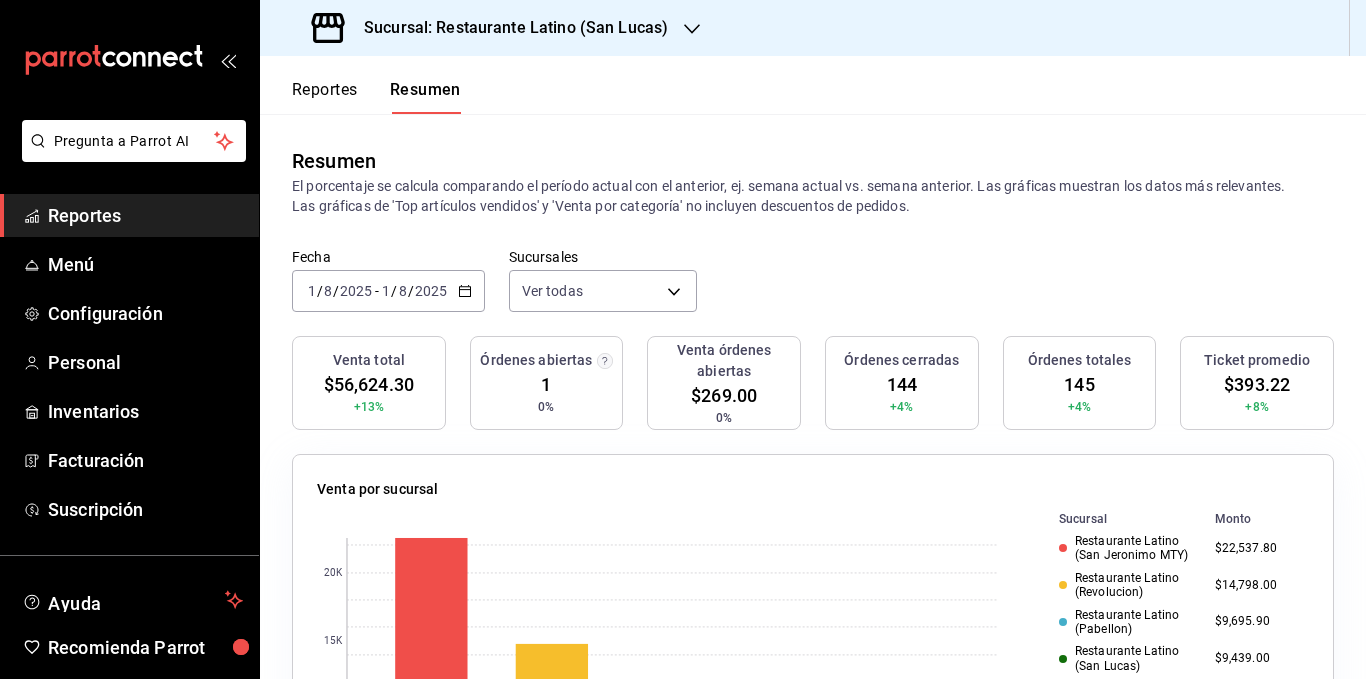 scroll, scrollTop: 0, scrollLeft: 0, axis: both 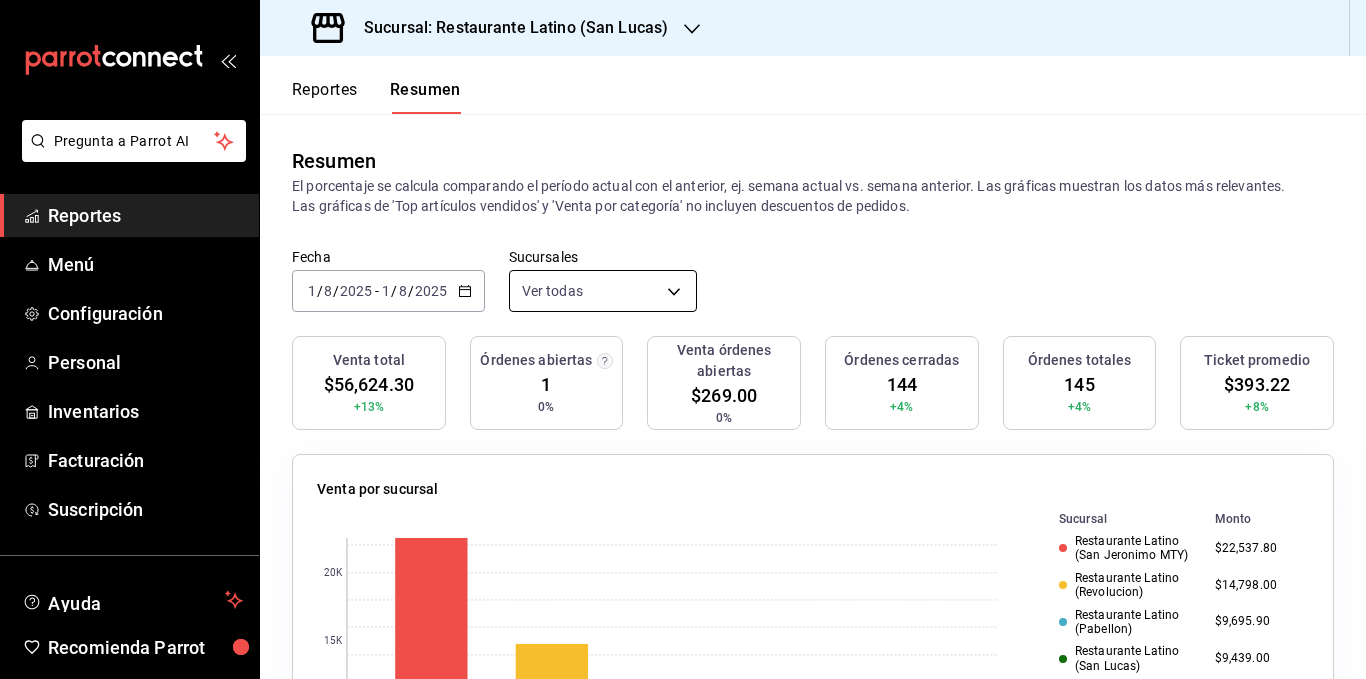 click on "Pregunta a Parrot AI Reportes   Menú   Configuración   Personal   Inventarios   Facturación   Suscripción   Ayuda Recomienda Parrot   [FIRST] [LAST]   Sugerir nueva función   Sucursal: [LOCATION] ([LOCATION]) Reportes Resumen Resumen El porcentaje se calcula comparando el período actual con el anterior, ej. semana actual vs. semana anterior. Las gráficas muestran los datos más relevantes.  Las gráficas de 'Top artículos vendidos' y 'Venta por categoría' no incluyen descuentos de pedidos. Fecha [DATE] [DATE] - [DATE] [DATE] Sucursales Ver todas [object Object],[object Object],[object Object],[object Object],[object Object] Venta total $[PRICE] +[PERCENTAGE]% Órdenes abiertas 1 0% Venta órdenes abiertas $[PRICE] 0% Órdenes cerradas 144 +4% Órdenes totales 145 +4% Ticket promedio $[PRICE] +8% Venta por sucursal 0 5K 10K 15K 20K Sucursal Monto [LOCATION] ([LOCATION]) $[PRICE] [LOCATION] ([LOCATION]) $[PRICE] [LOCATION] ([LOCATION]) $[PRICE] 0 5K" at bounding box center [683, 339] 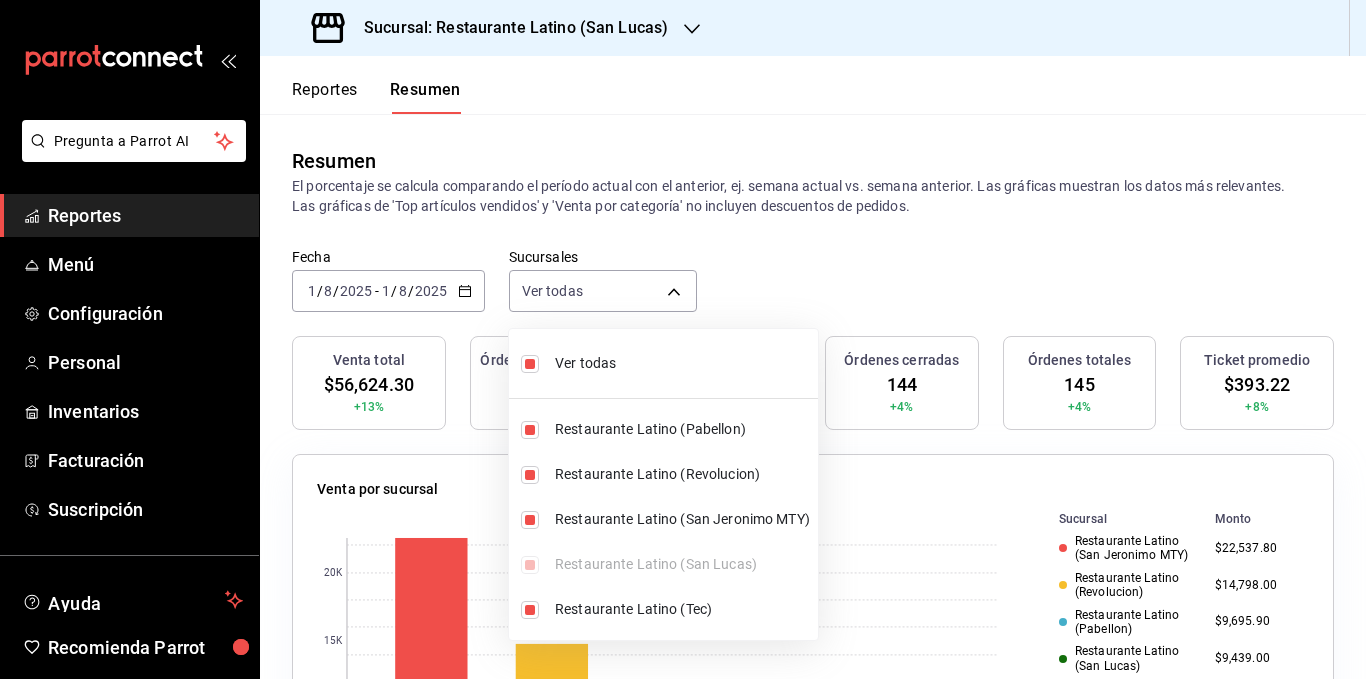 click on "Ver todas" at bounding box center (682, 363) 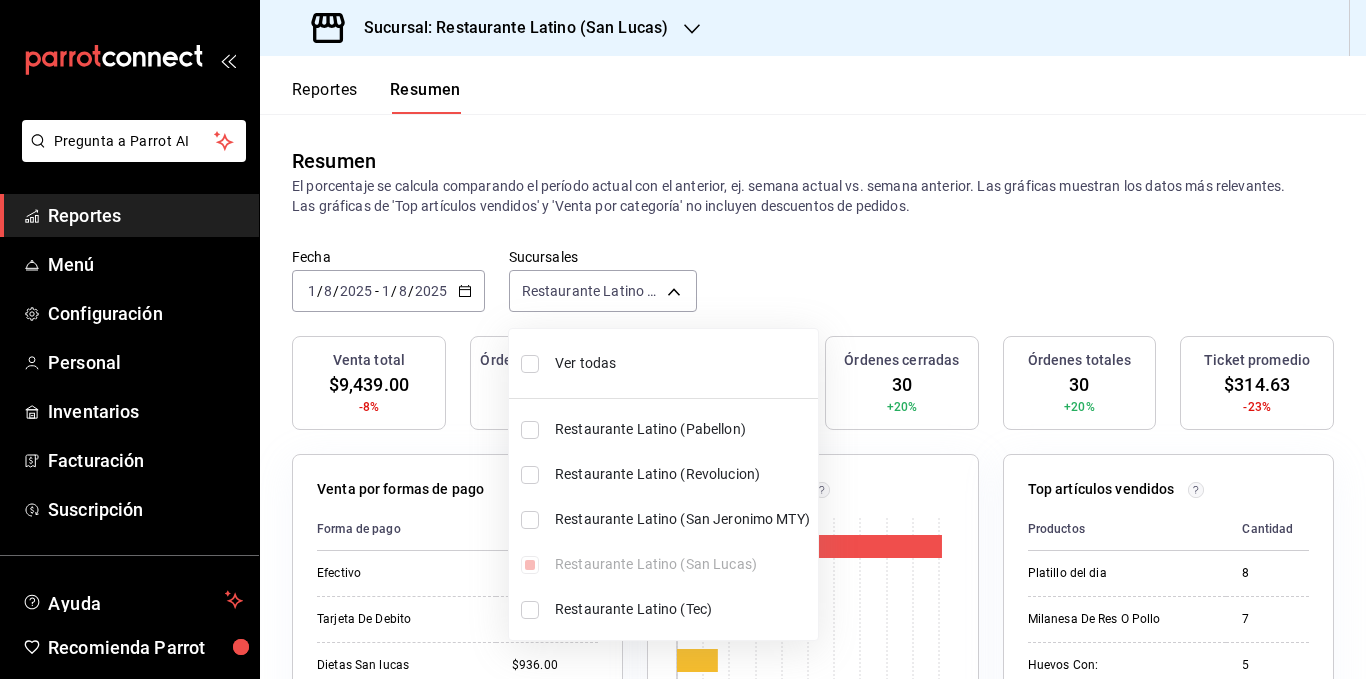 click on "Ver todas" at bounding box center [682, 363] 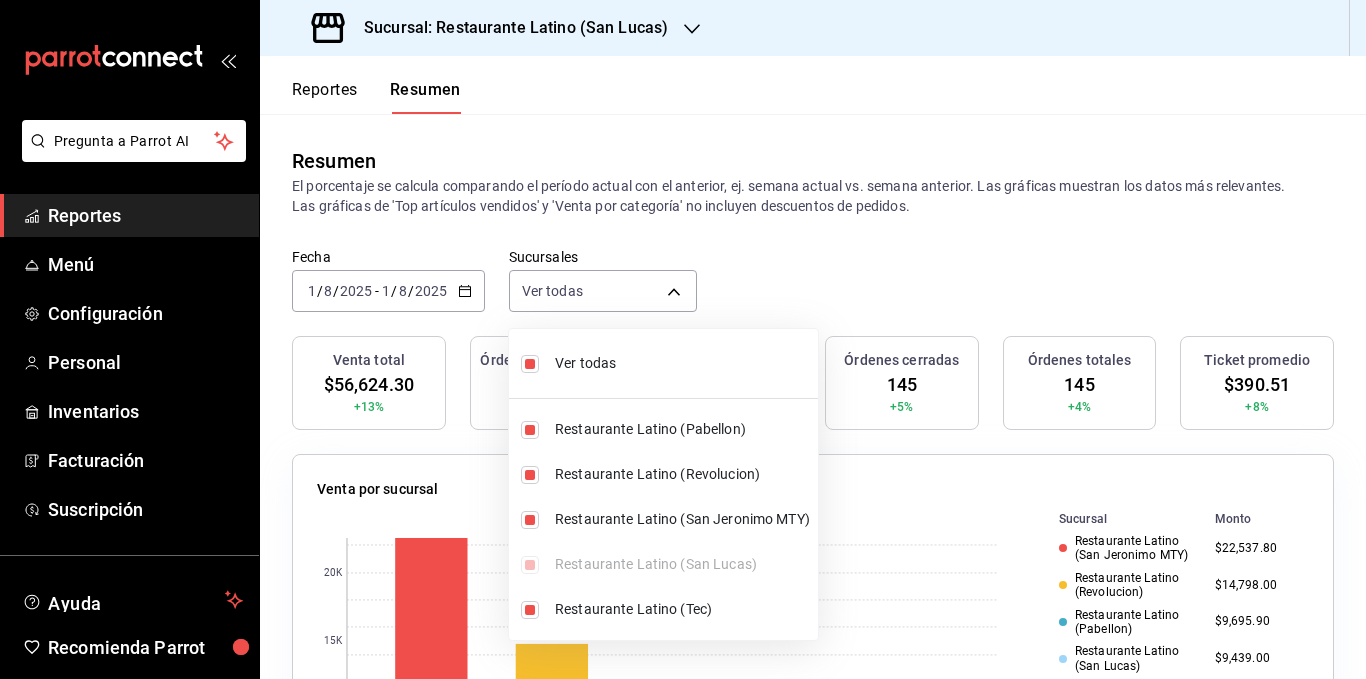 click at bounding box center [683, 339] 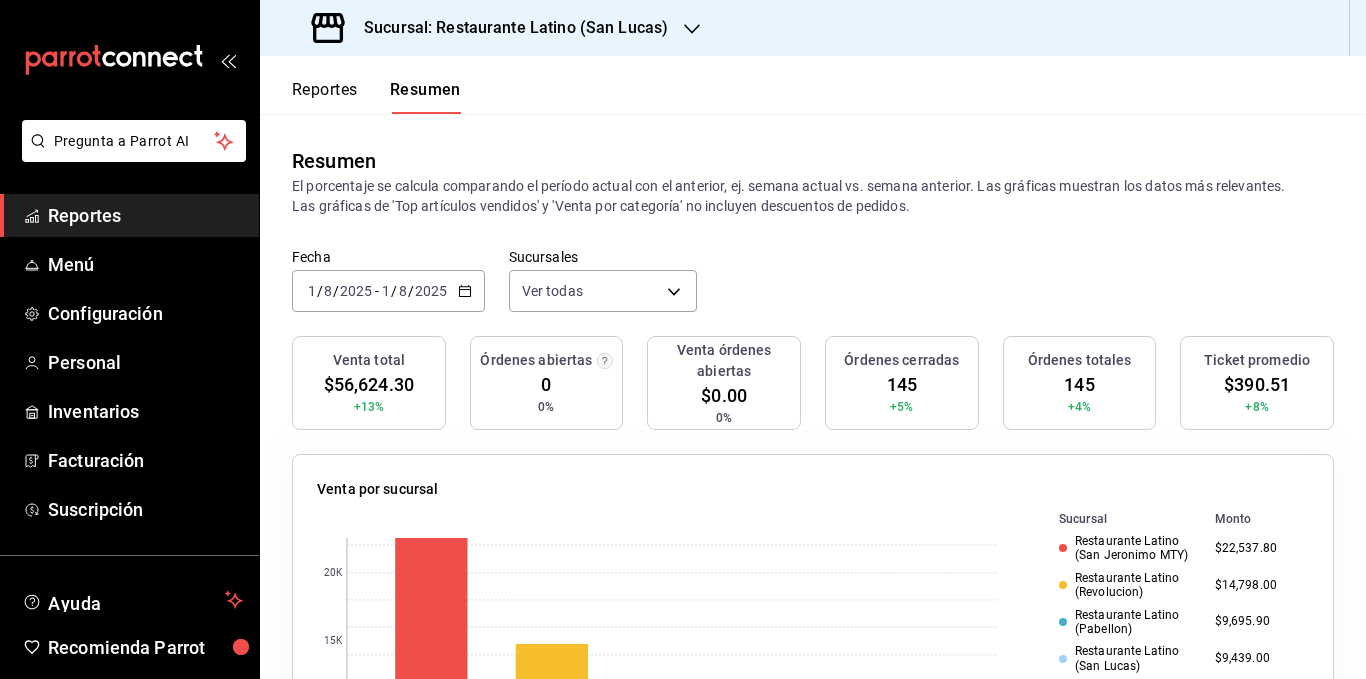 click on "El porcentaje se calcula comparando el período actual con el anterior, ej. semana actual vs. semana anterior. Las gráficas muestran los datos más relevantes.  Las gráficas de 'Top artículos vendidos' y 'Venta por categoría' no incluyen descuentos de pedidos." at bounding box center [813, 196] 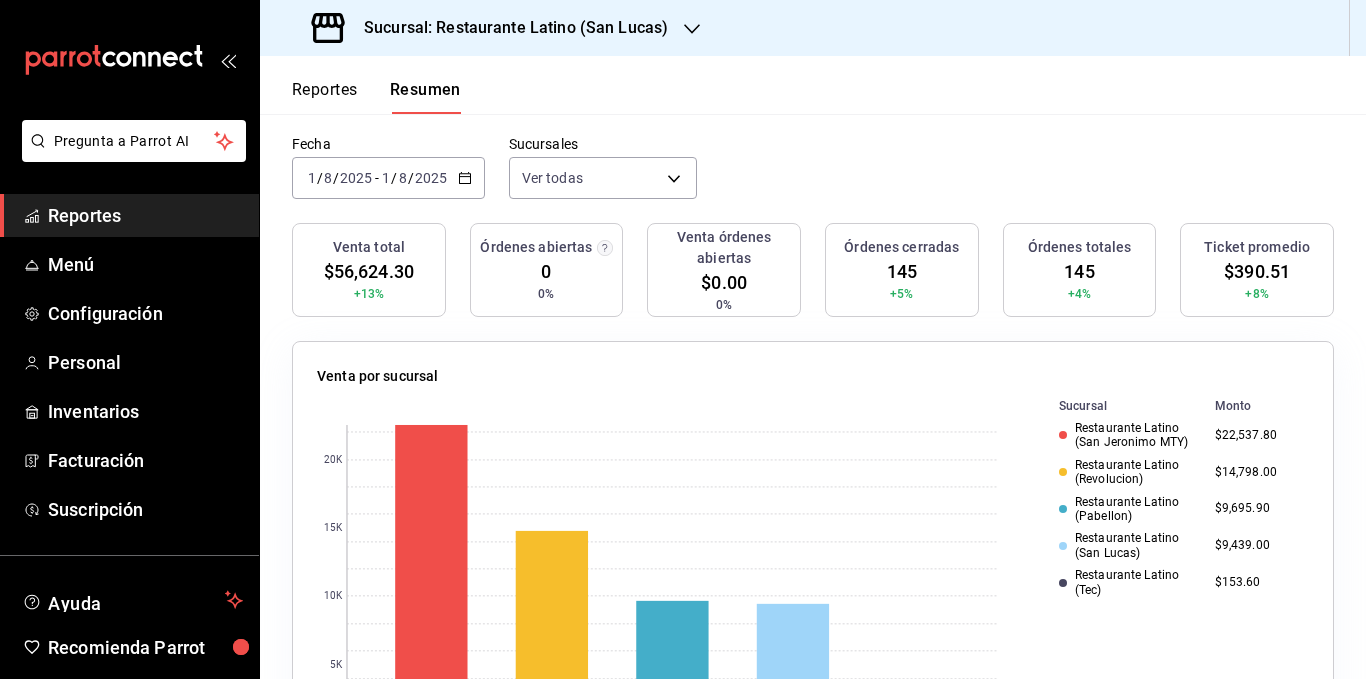scroll, scrollTop: 0, scrollLeft: 0, axis: both 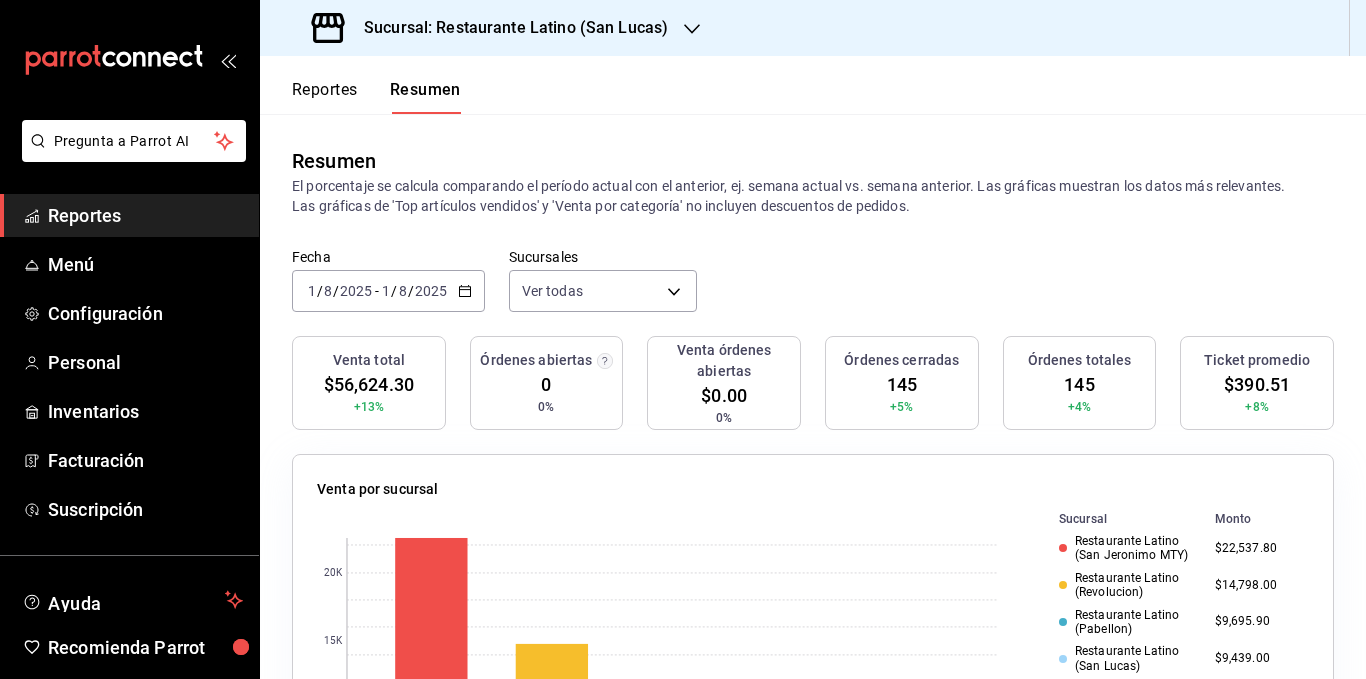 click 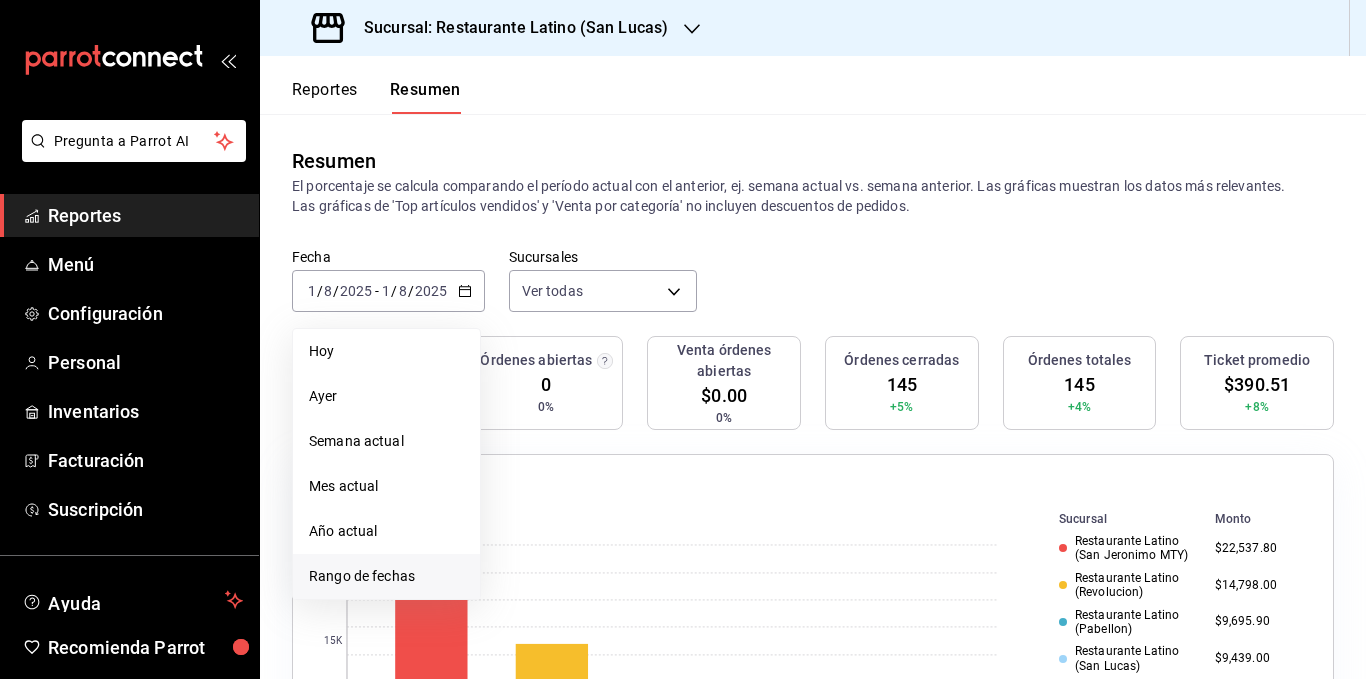 click on "Rango de fechas" at bounding box center [386, 576] 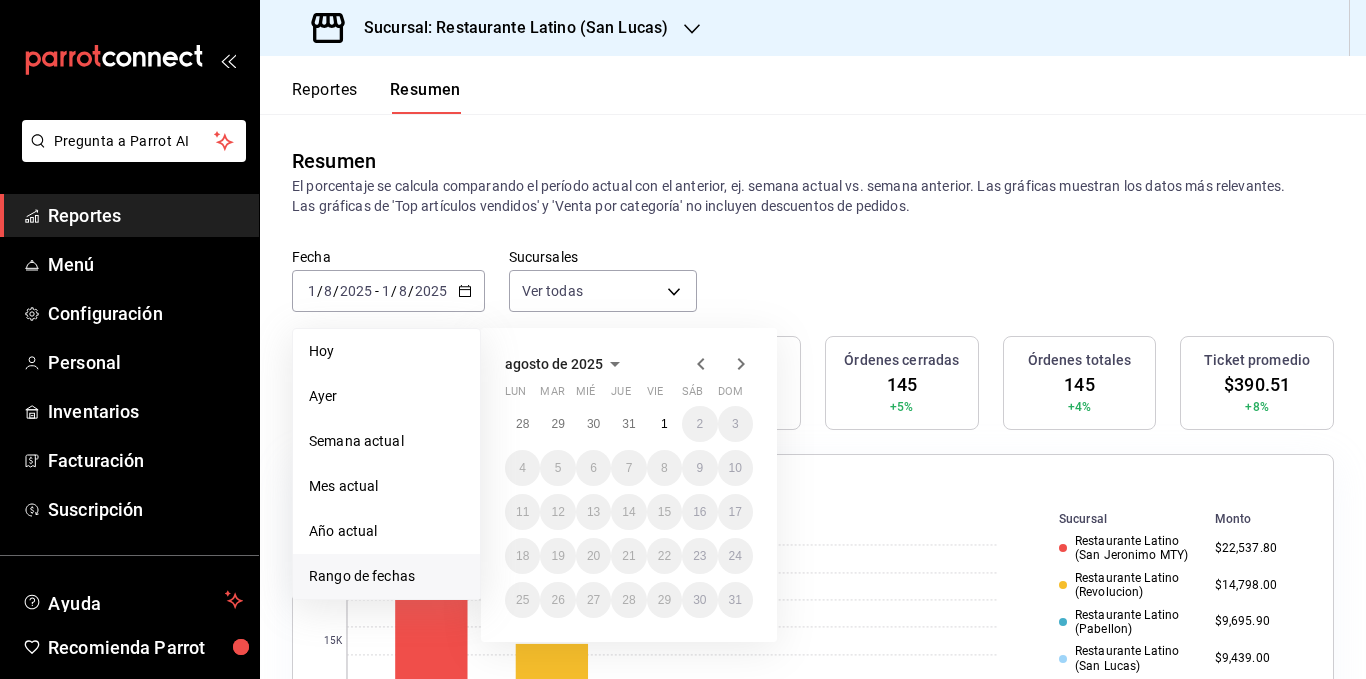 click 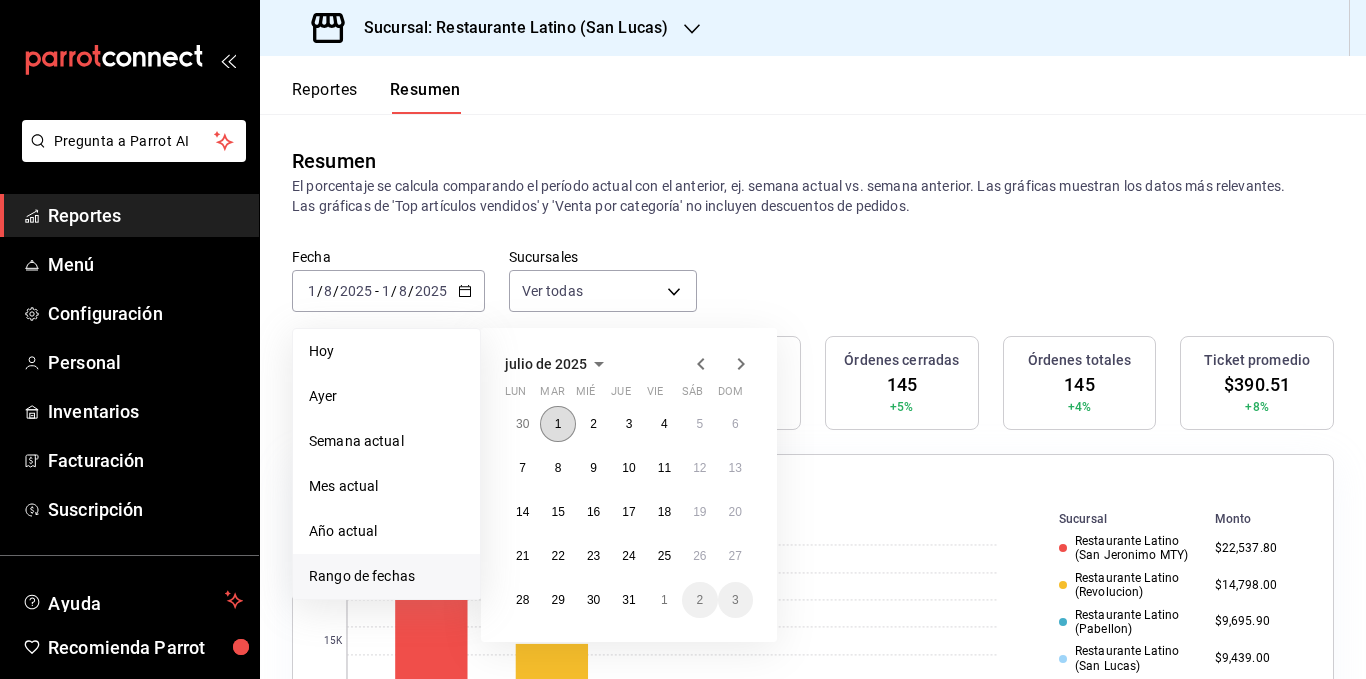 click on "1" at bounding box center (557, 424) 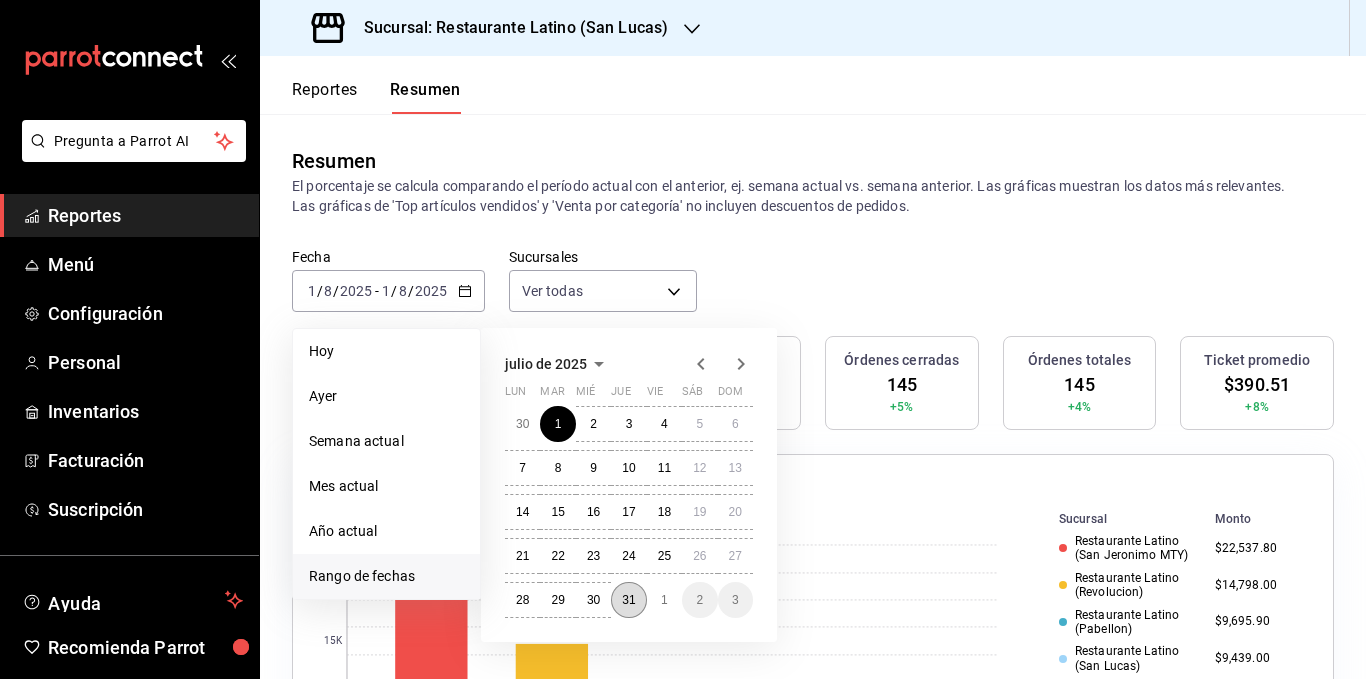 click on "31" at bounding box center (628, 600) 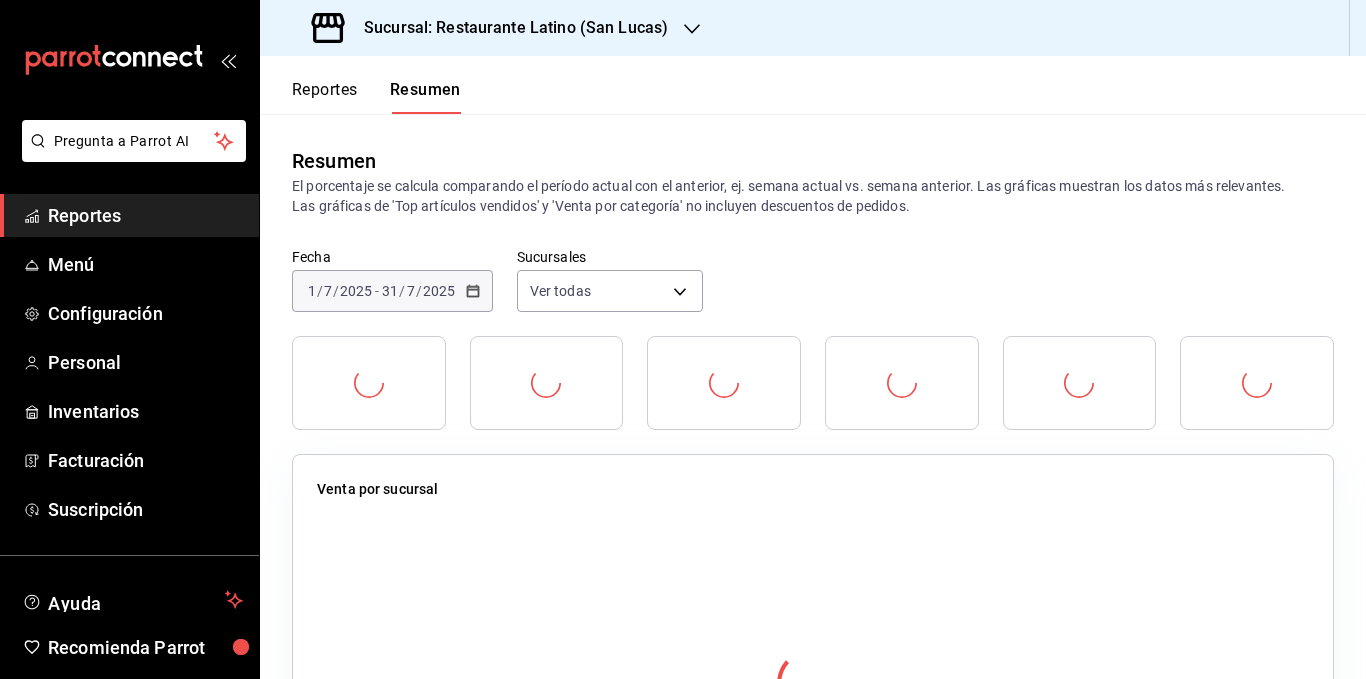 click on "El porcentaje se calcula comparando el período actual con el anterior, ej. semana actual vs. semana anterior. Las gráficas muestran los datos más relevantes.  Las gráficas de 'Top artículos vendidos' y 'Venta por categoría' no incluyen descuentos de pedidos." at bounding box center (813, 196) 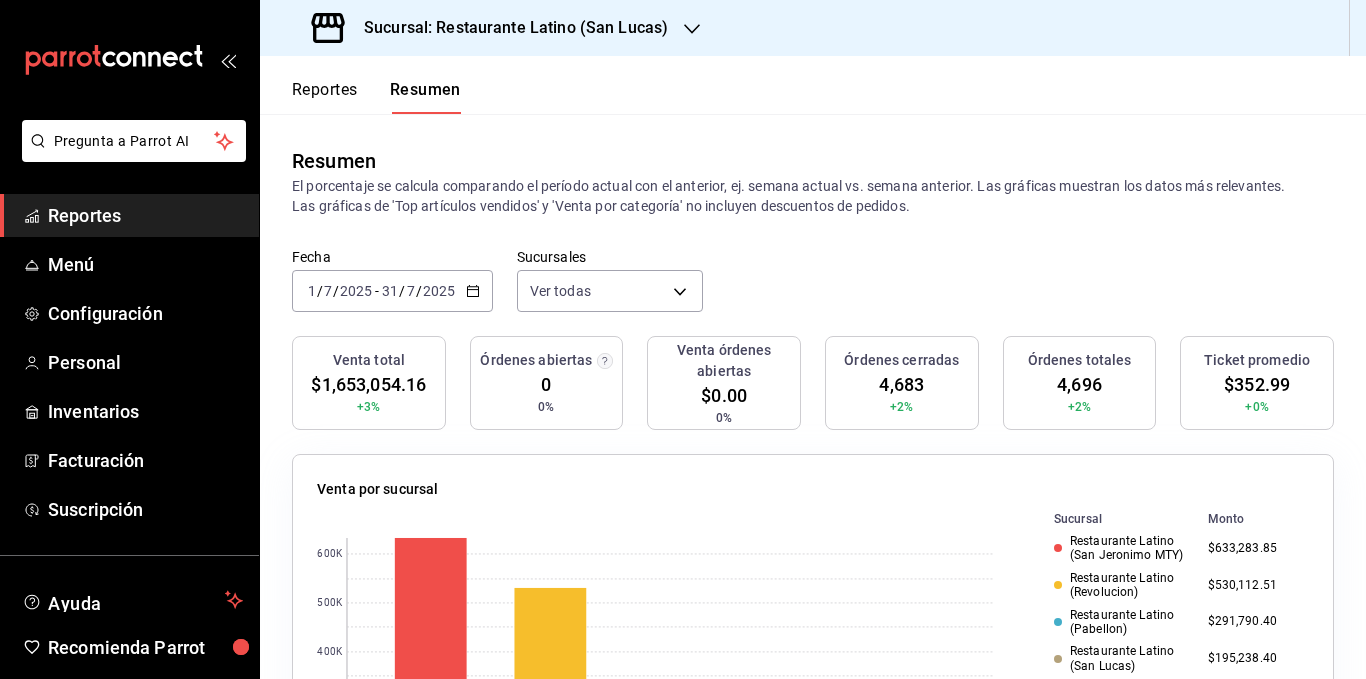 click on "El porcentaje se calcula comparando el período actual con el anterior, ej. semana actual vs. semana anterior. Las gráficas muestran los datos más relevantes.  Las gráficas de 'Top artículos vendidos' y 'Venta por categoría' no incluyen descuentos de pedidos." at bounding box center (813, 196) 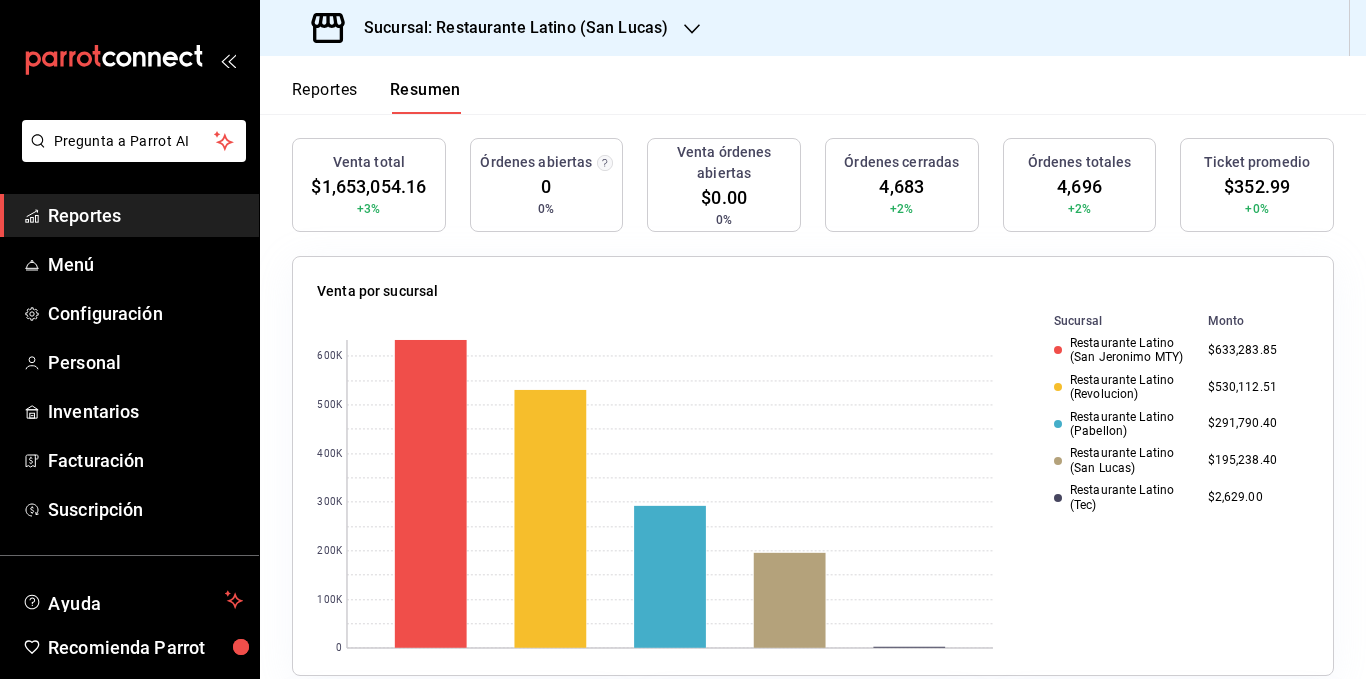 scroll, scrollTop: 200, scrollLeft: 0, axis: vertical 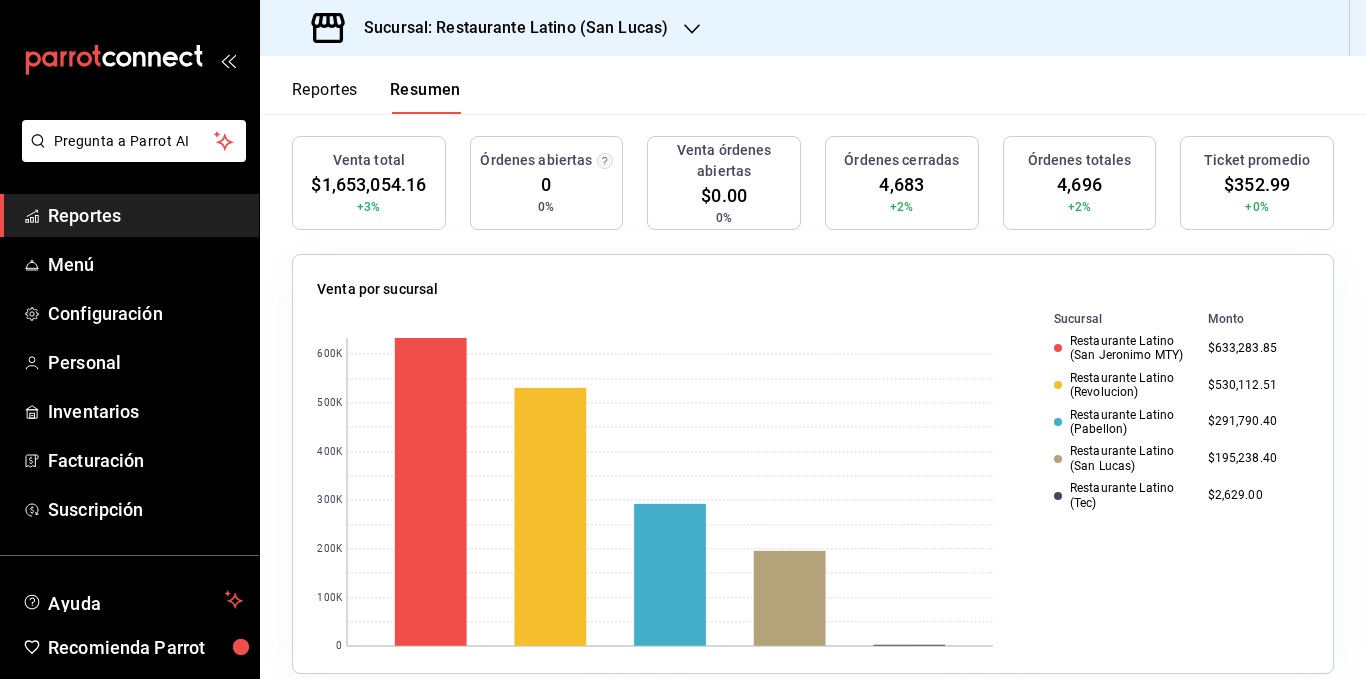 click on "Reportes" at bounding box center (145, 215) 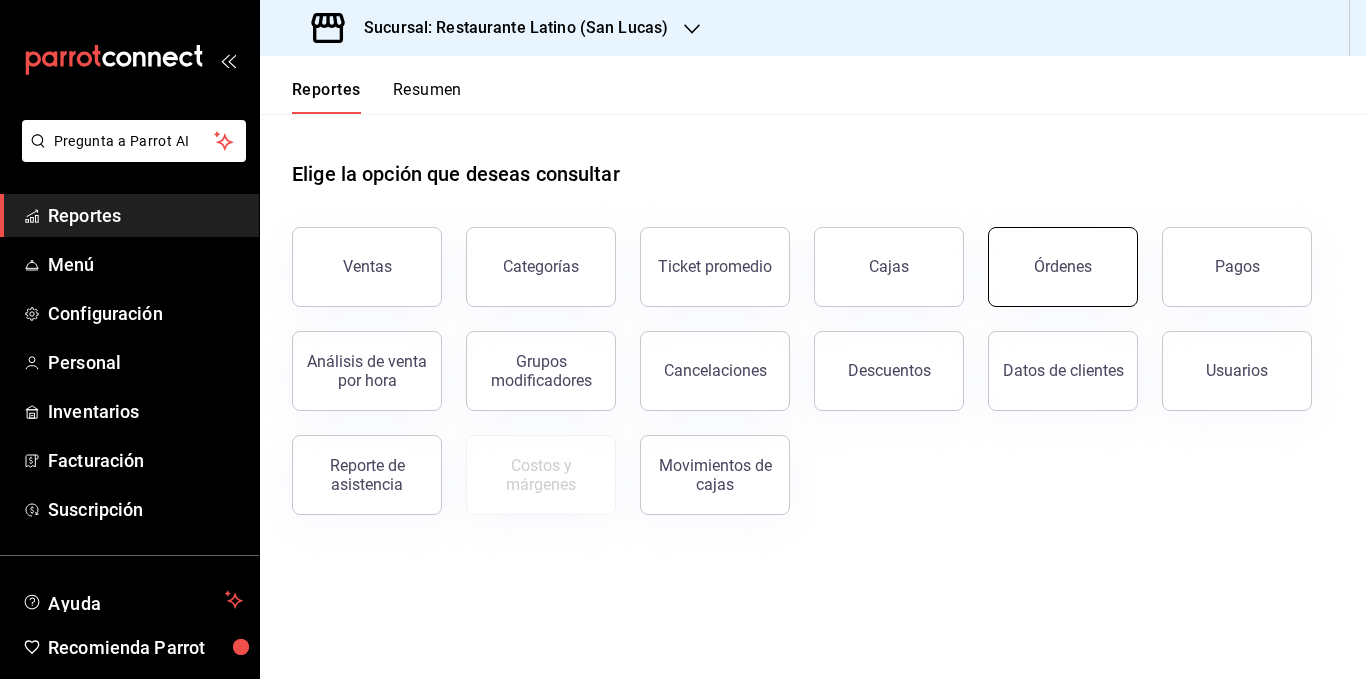 click on "Órdenes" at bounding box center (1063, 266) 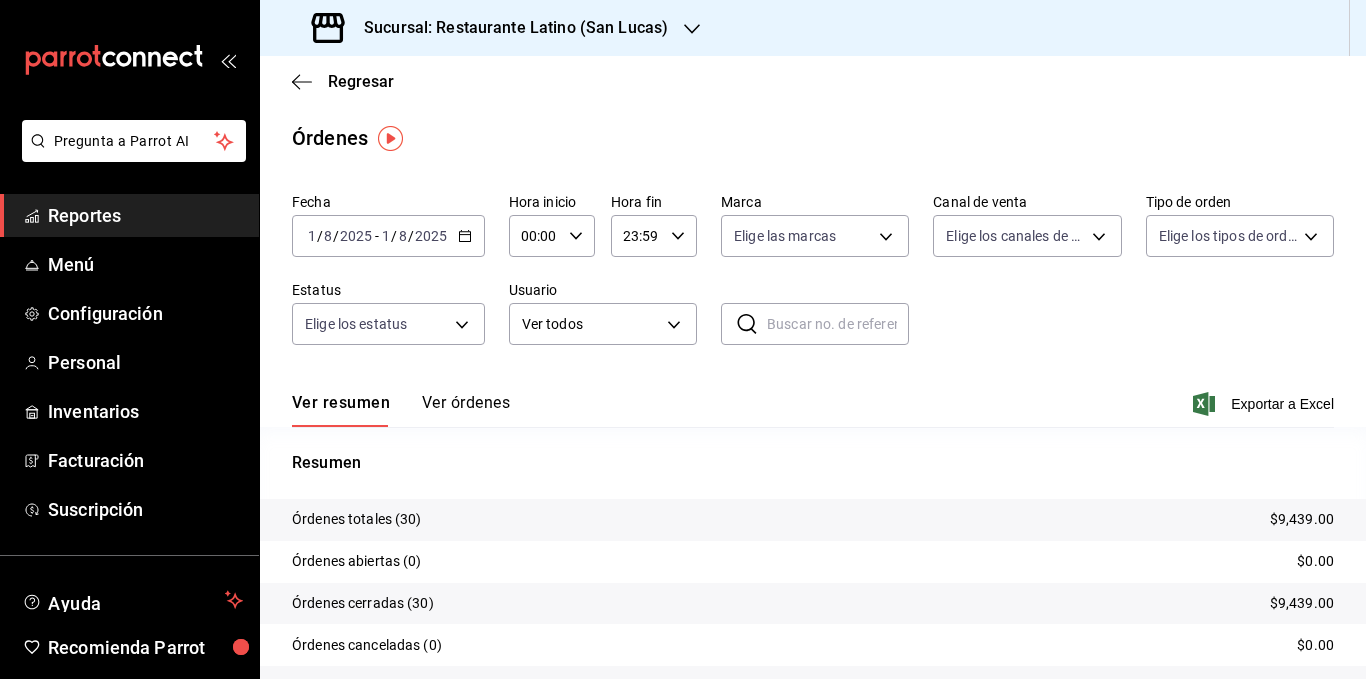 click 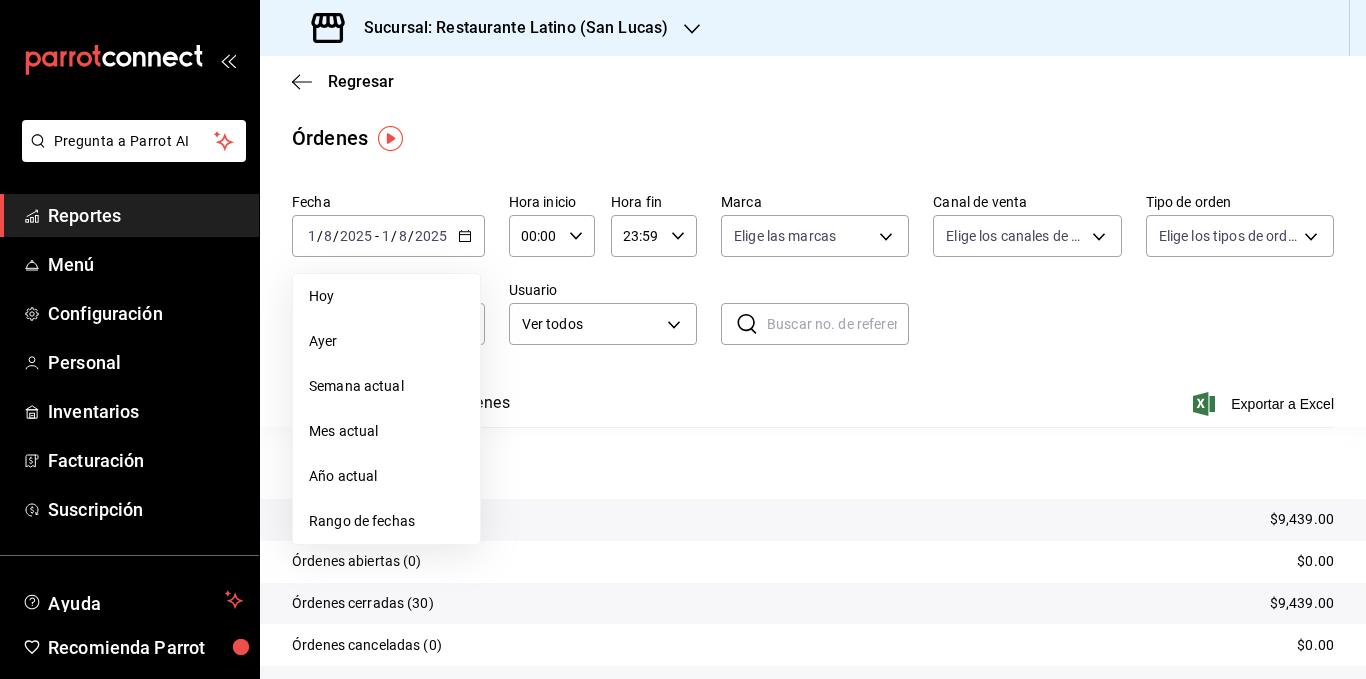 click on "Sucursal: Restaurante Latino (San Lucas)" at bounding box center (508, 28) 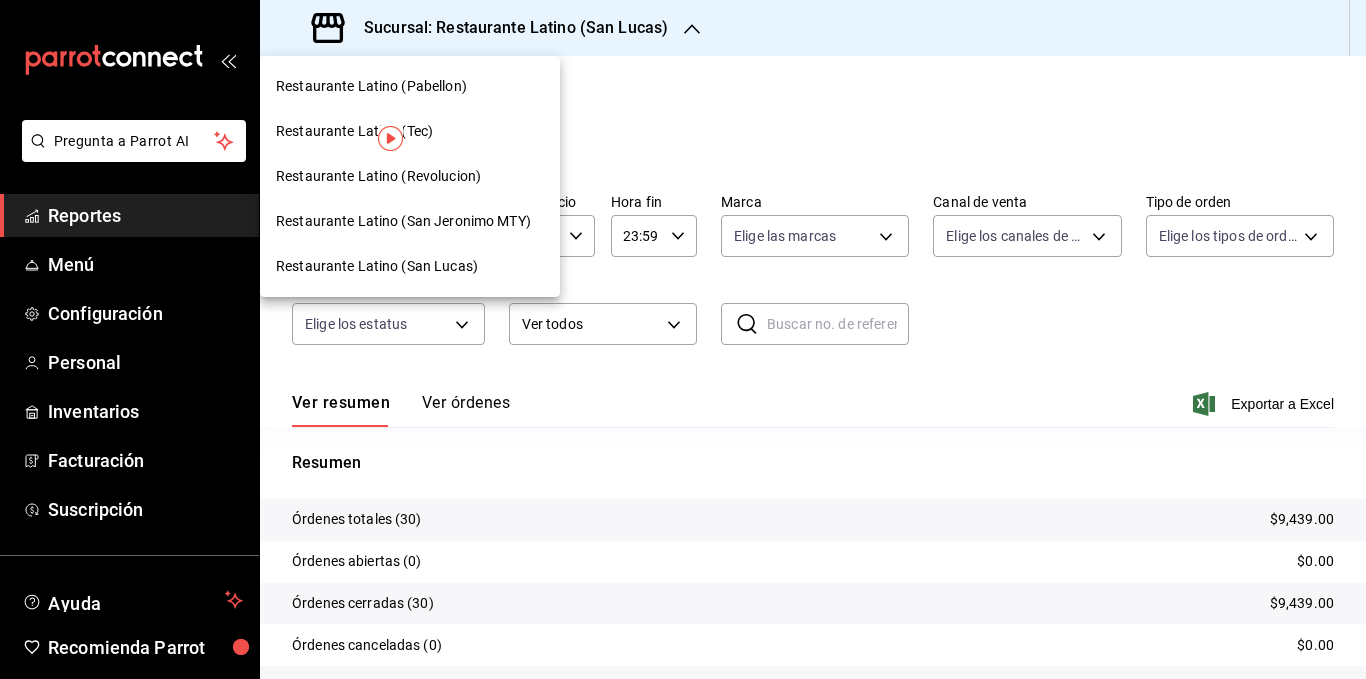 click on "Restaurante Latino (Revolucion)" at bounding box center (410, 176) 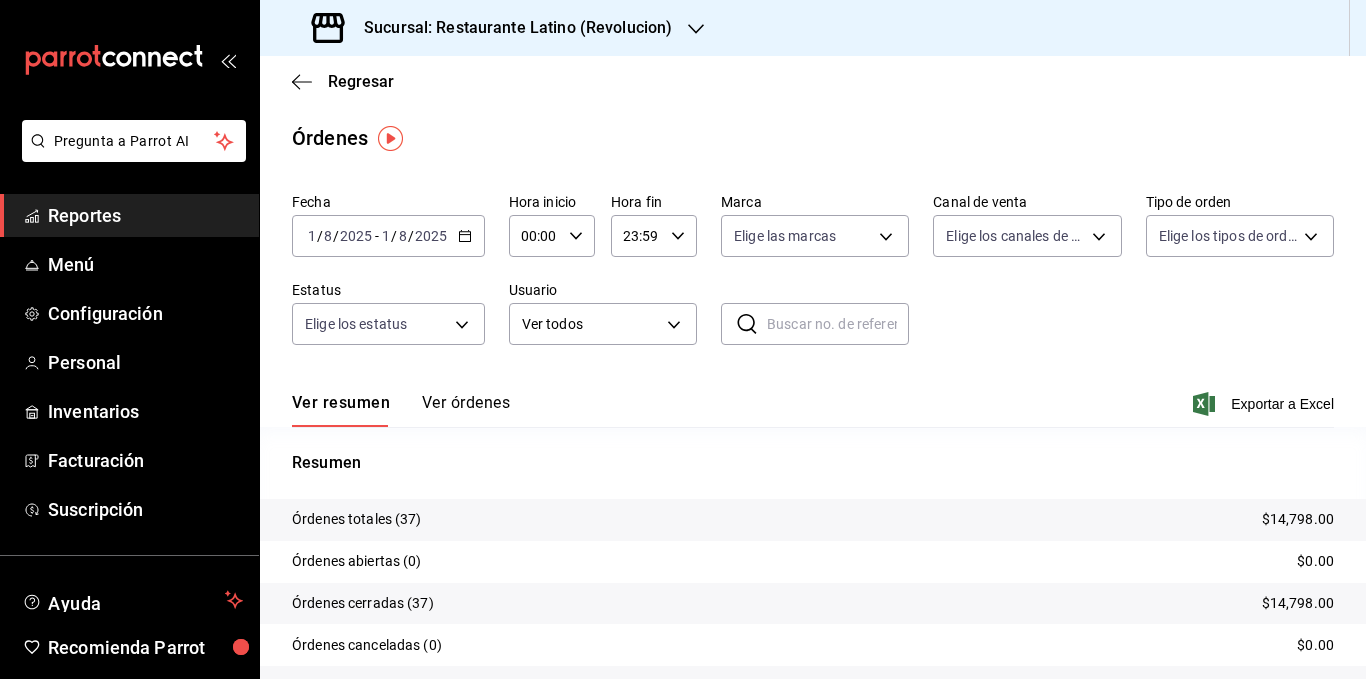 click 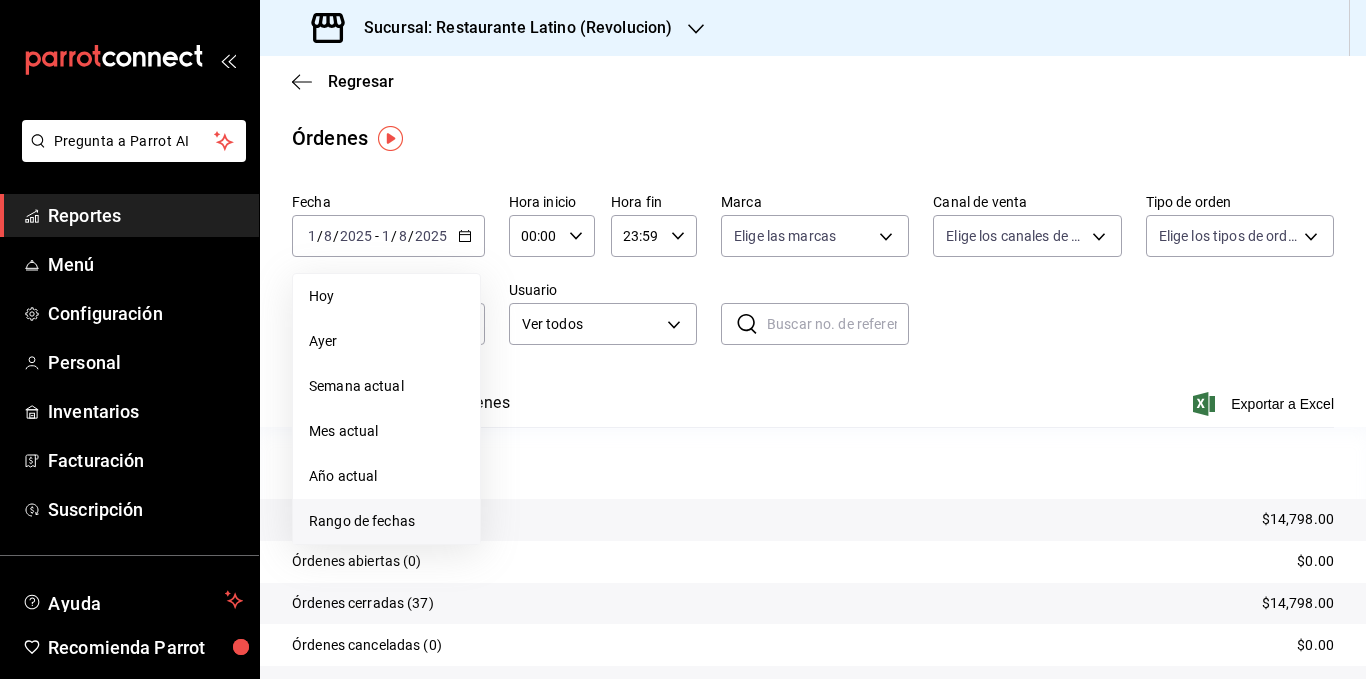 click on "Rango de fechas" at bounding box center [386, 521] 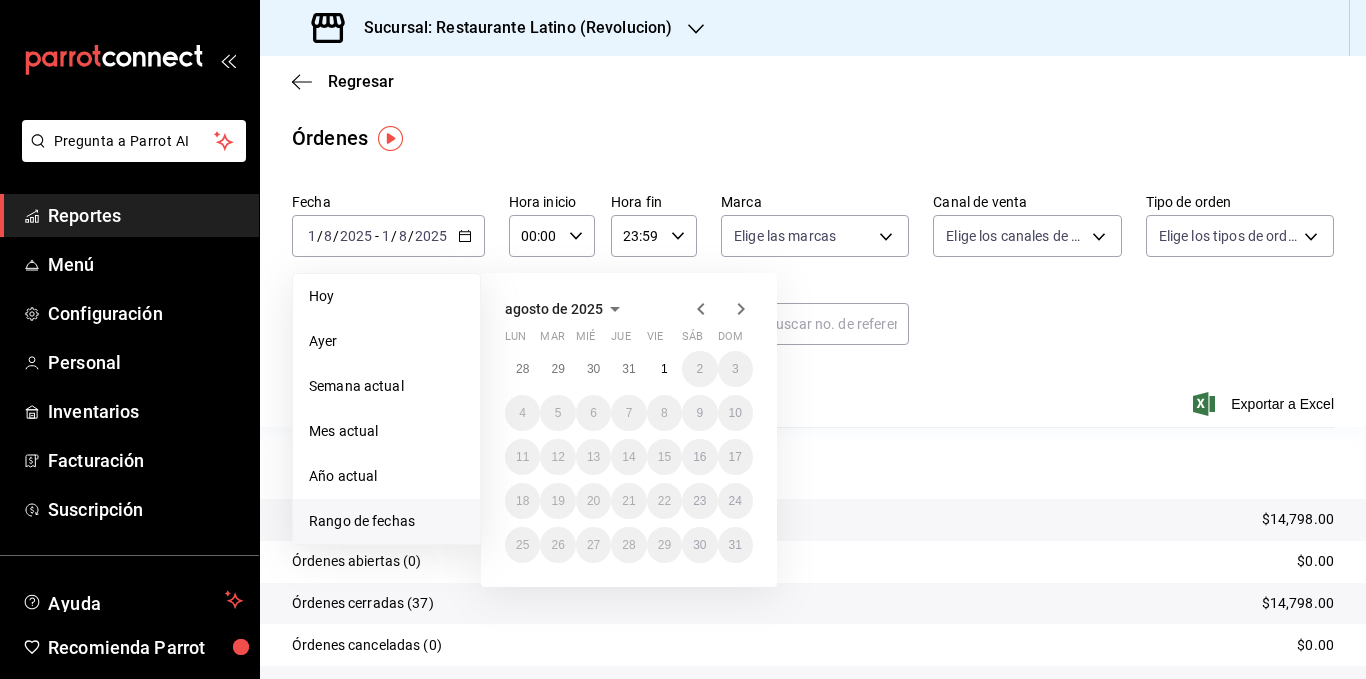 click 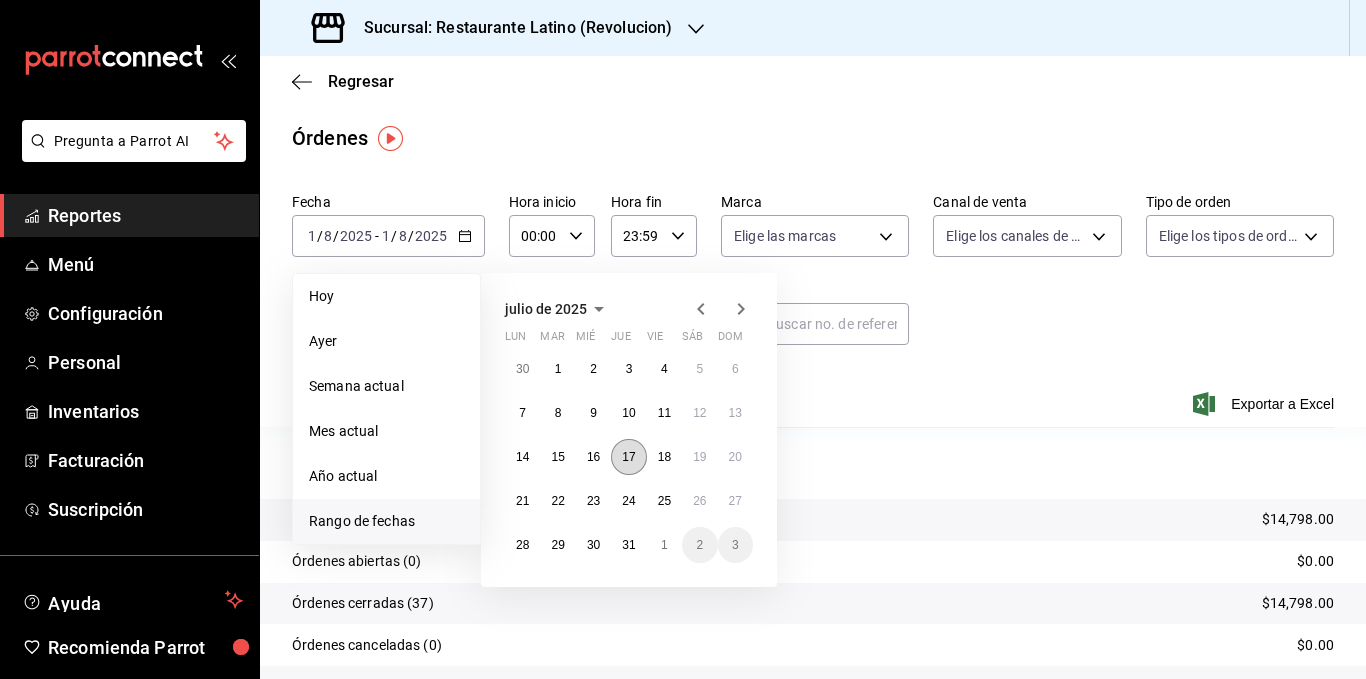 click on "17" at bounding box center [628, 457] 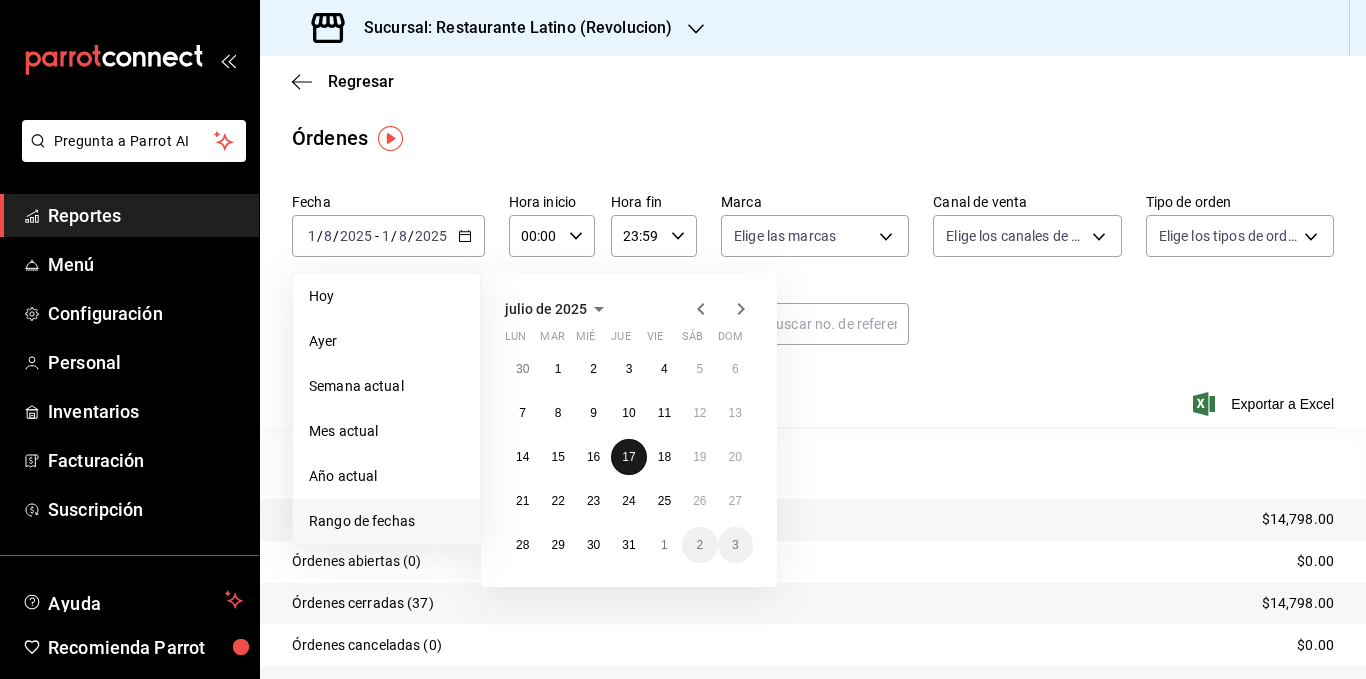 click on "17" at bounding box center [628, 457] 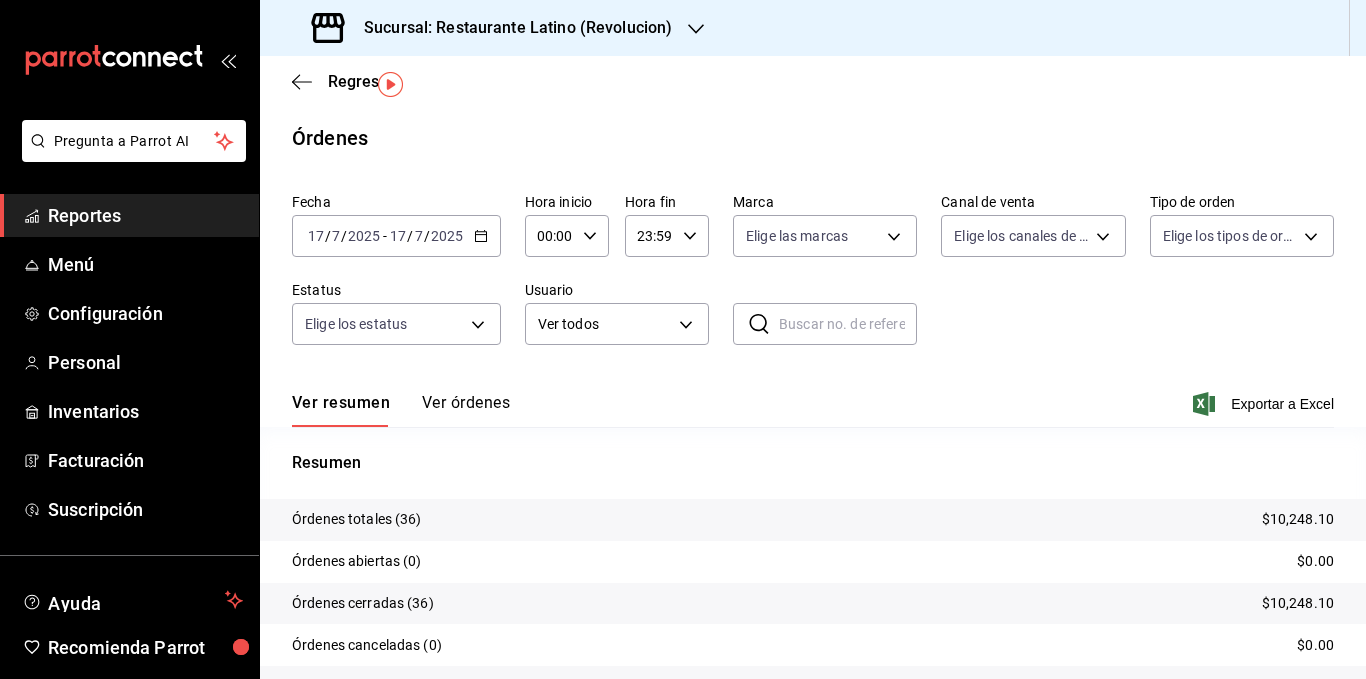 scroll, scrollTop: 106, scrollLeft: 0, axis: vertical 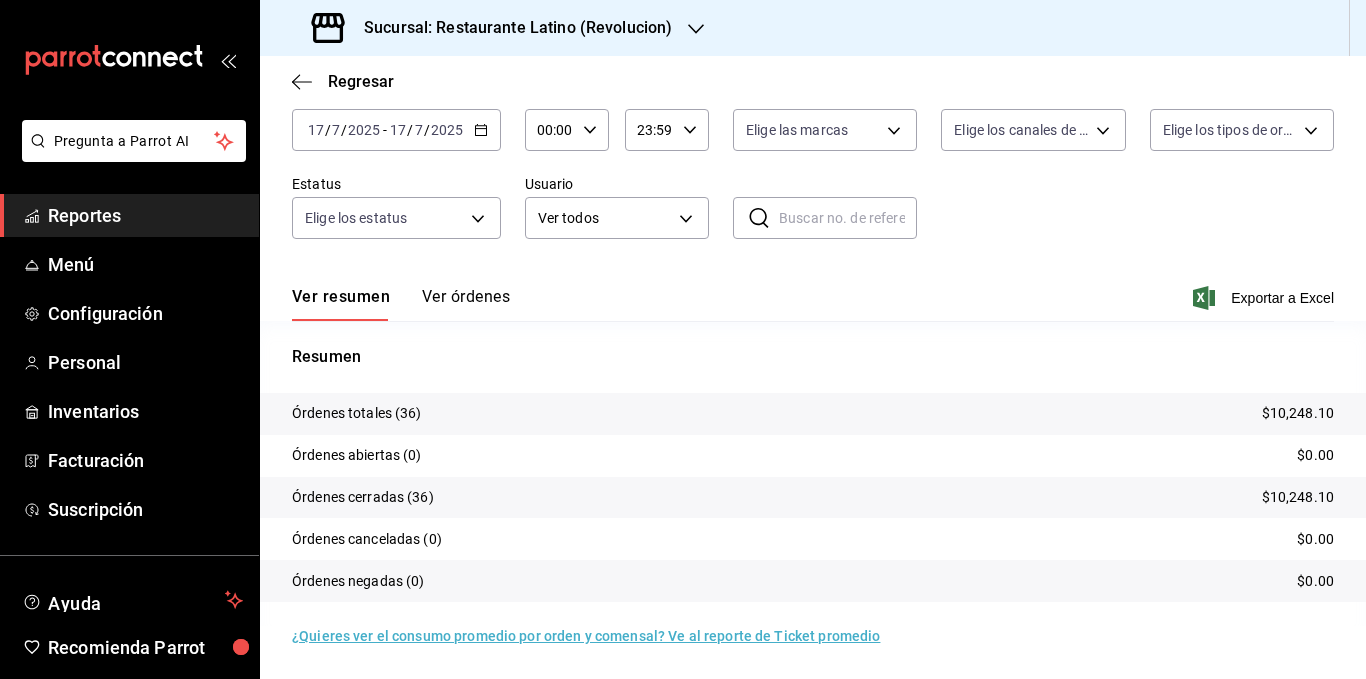 click on "Ver órdenes" at bounding box center [466, 304] 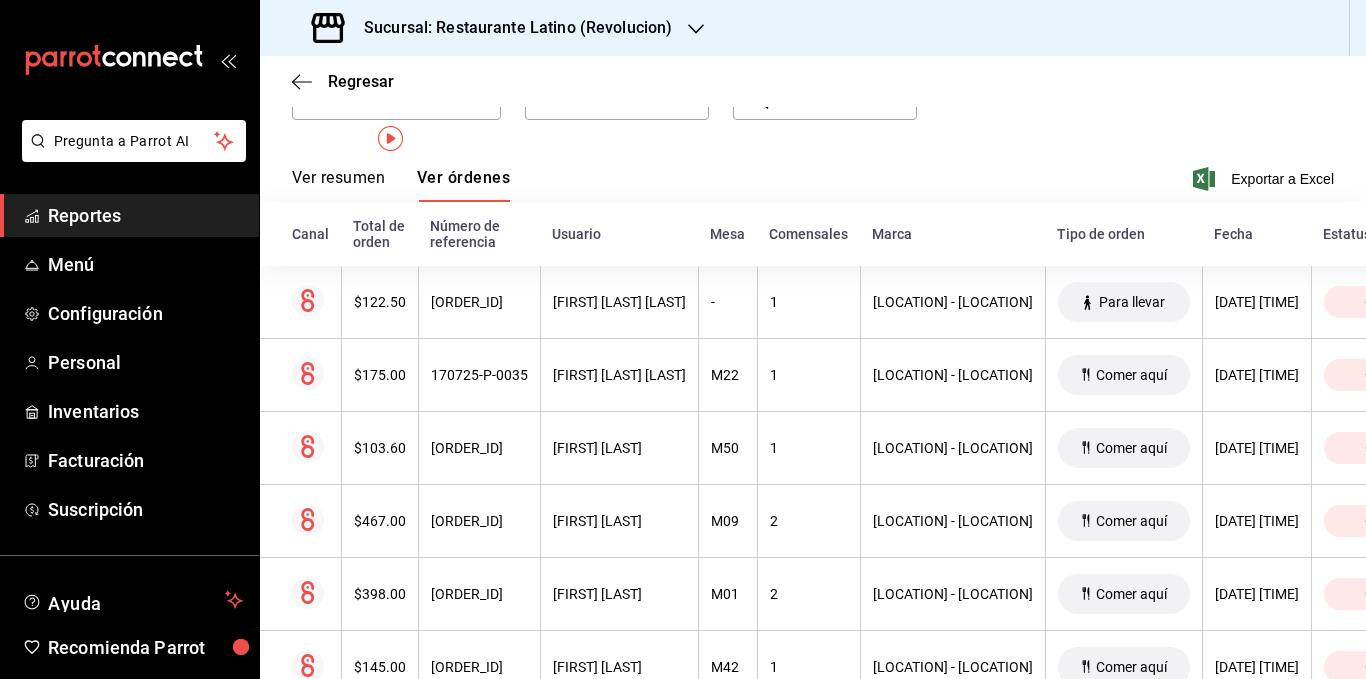 scroll, scrollTop: 0, scrollLeft: 0, axis: both 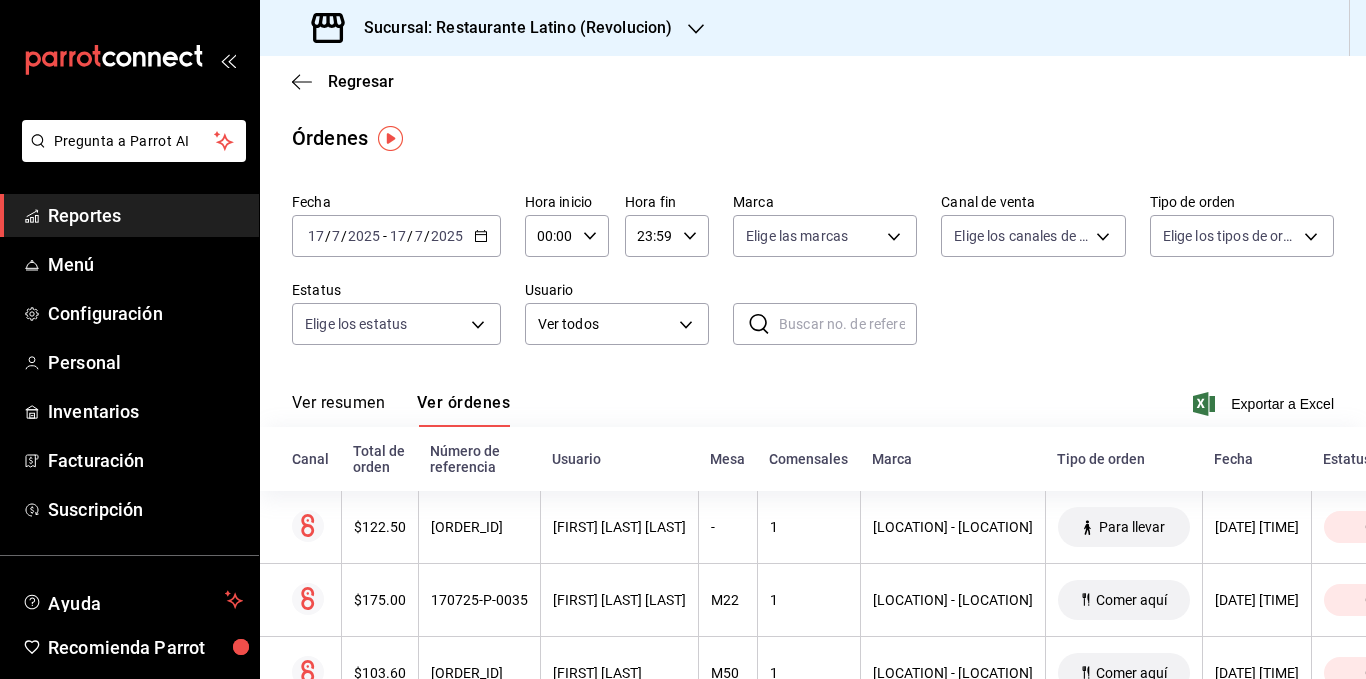 click on "Ver resumen Ver órdenes Exportar a Excel" at bounding box center (813, 398) 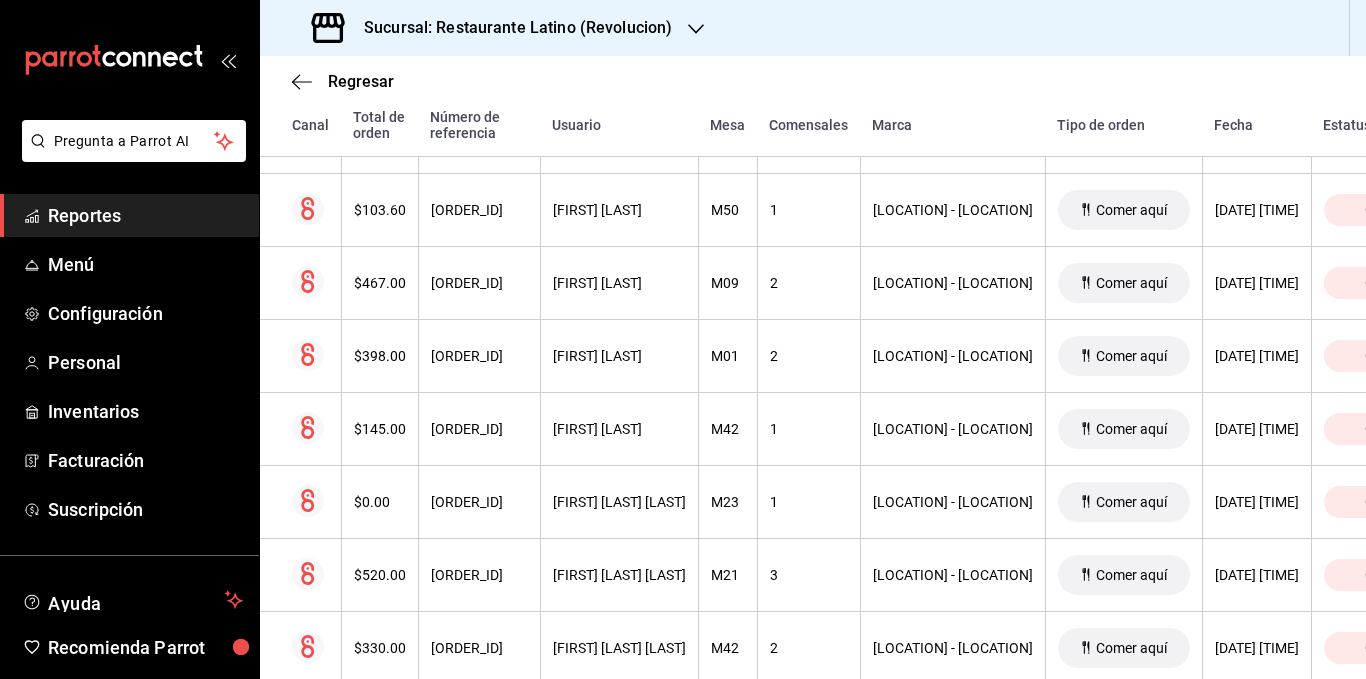 scroll, scrollTop: 0, scrollLeft: 0, axis: both 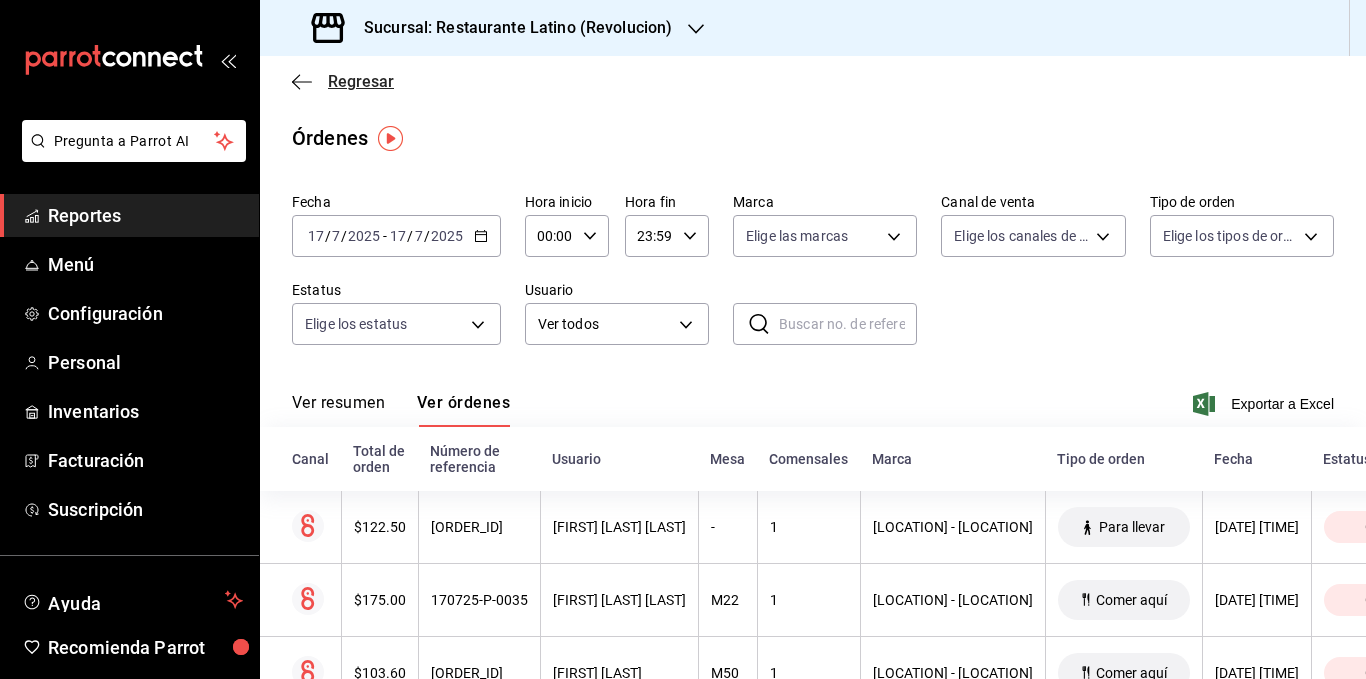 click on "Regresar" at bounding box center (361, 81) 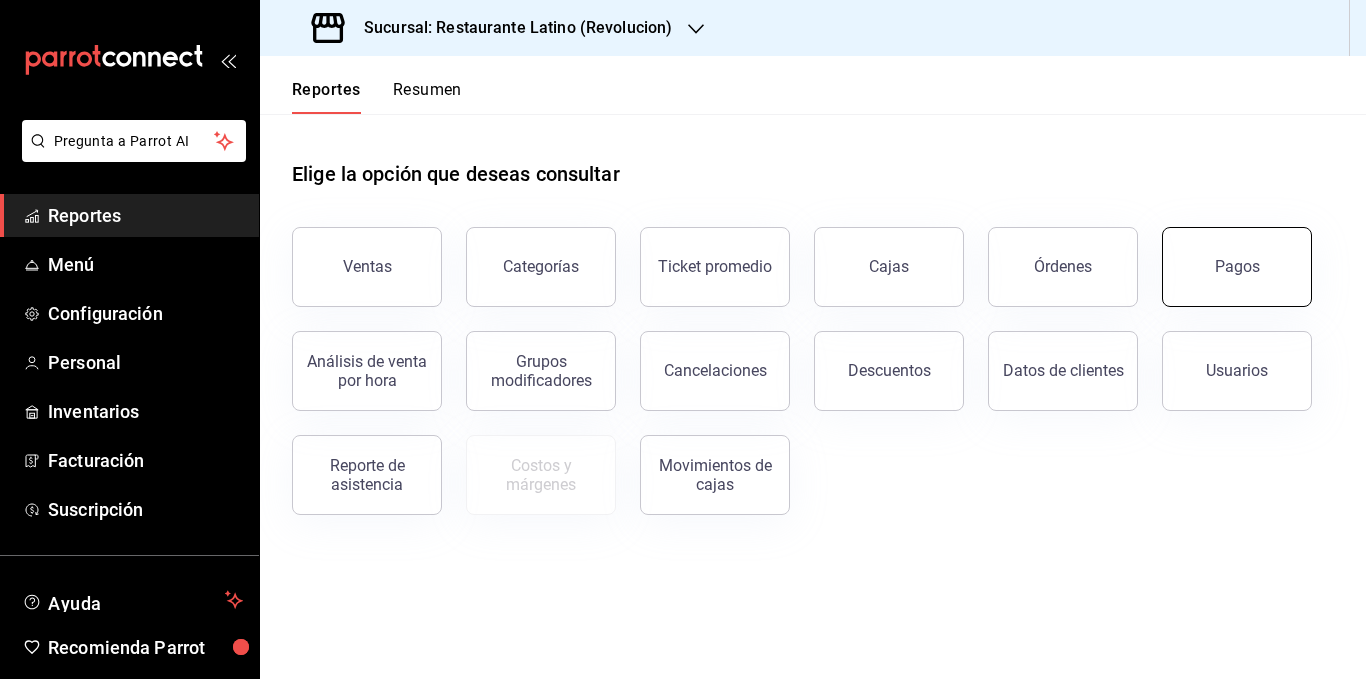 click on "Pagos" at bounding box center (1237, 267) 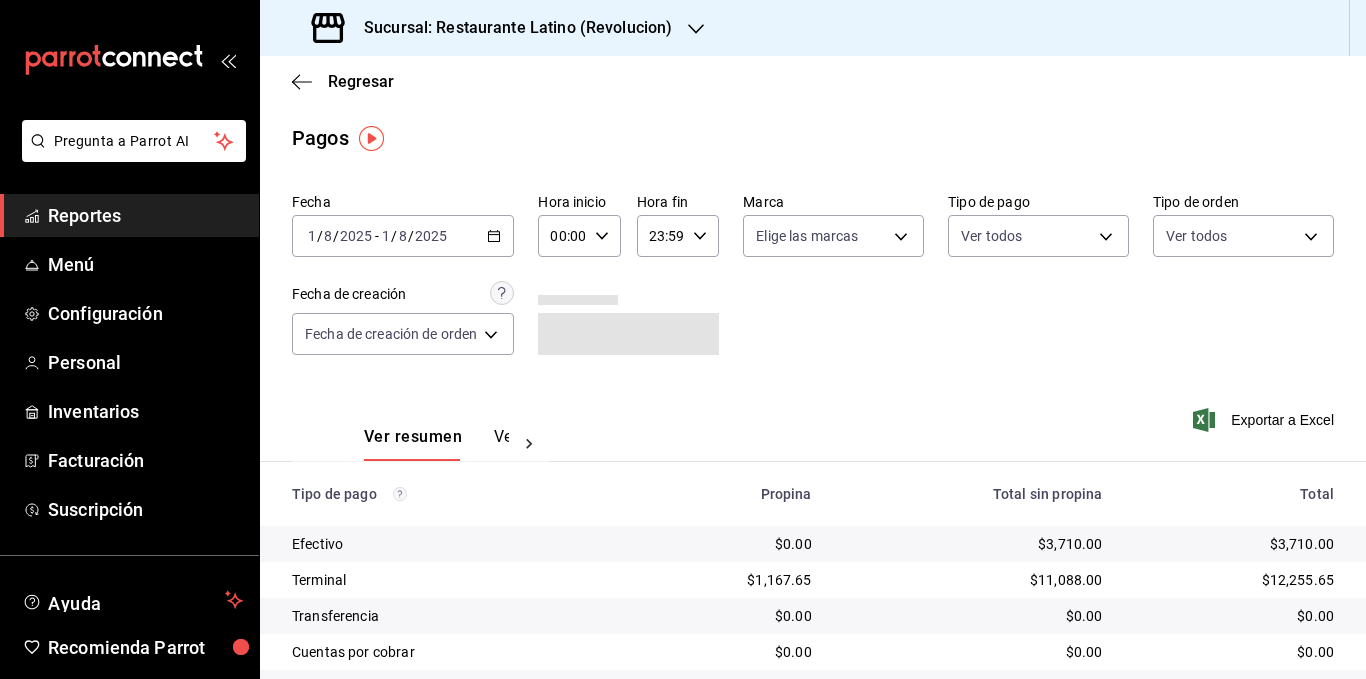 click 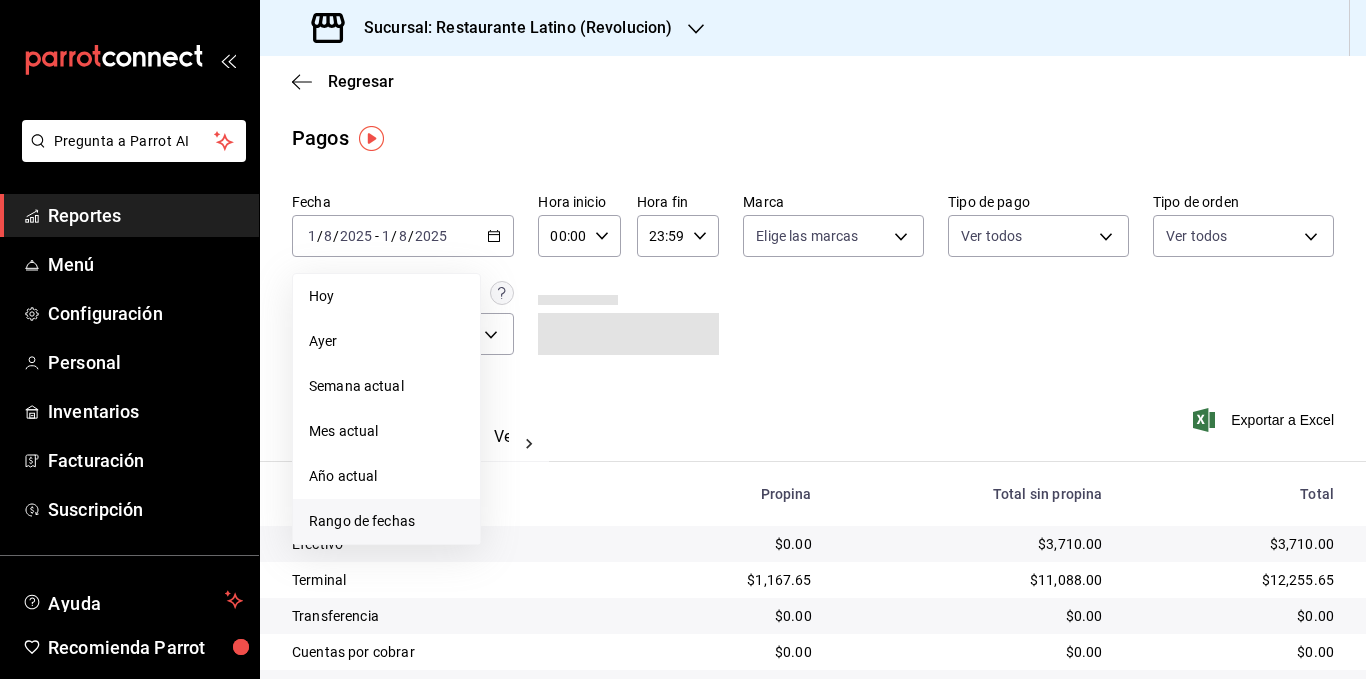 click on "Rango de fechas" at bounding box center [386, 521] 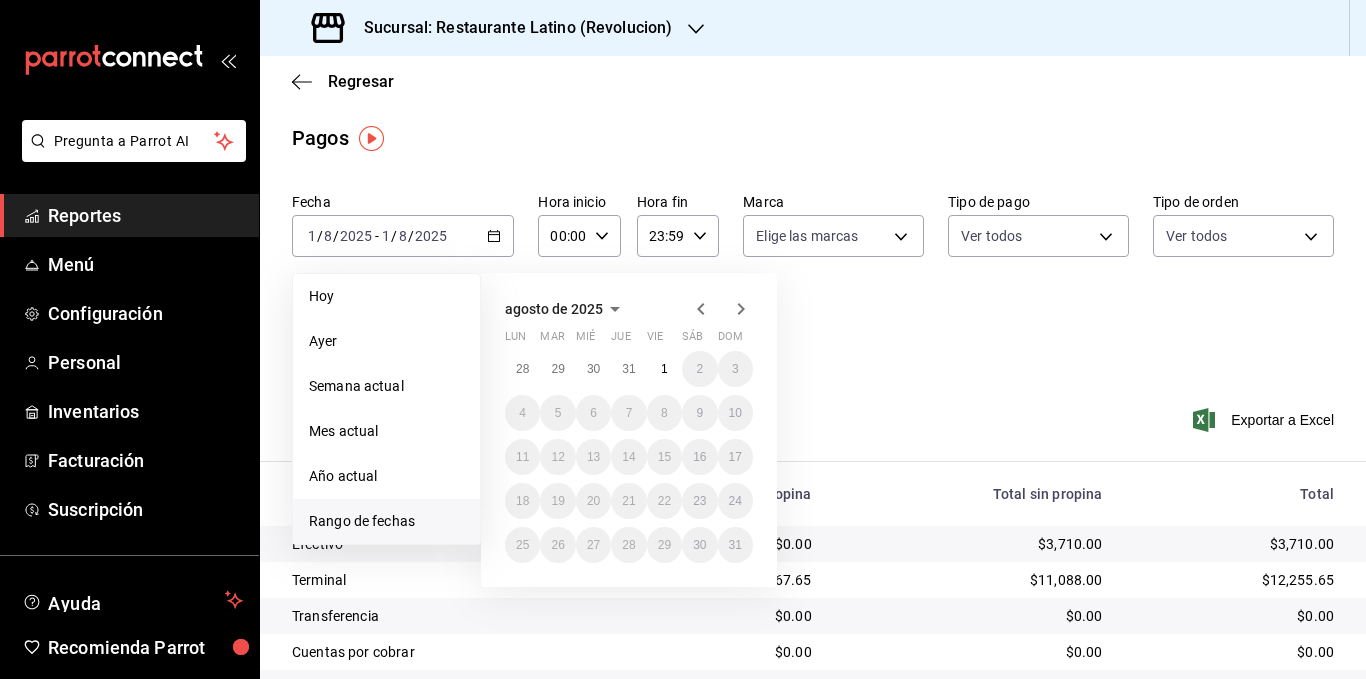 click 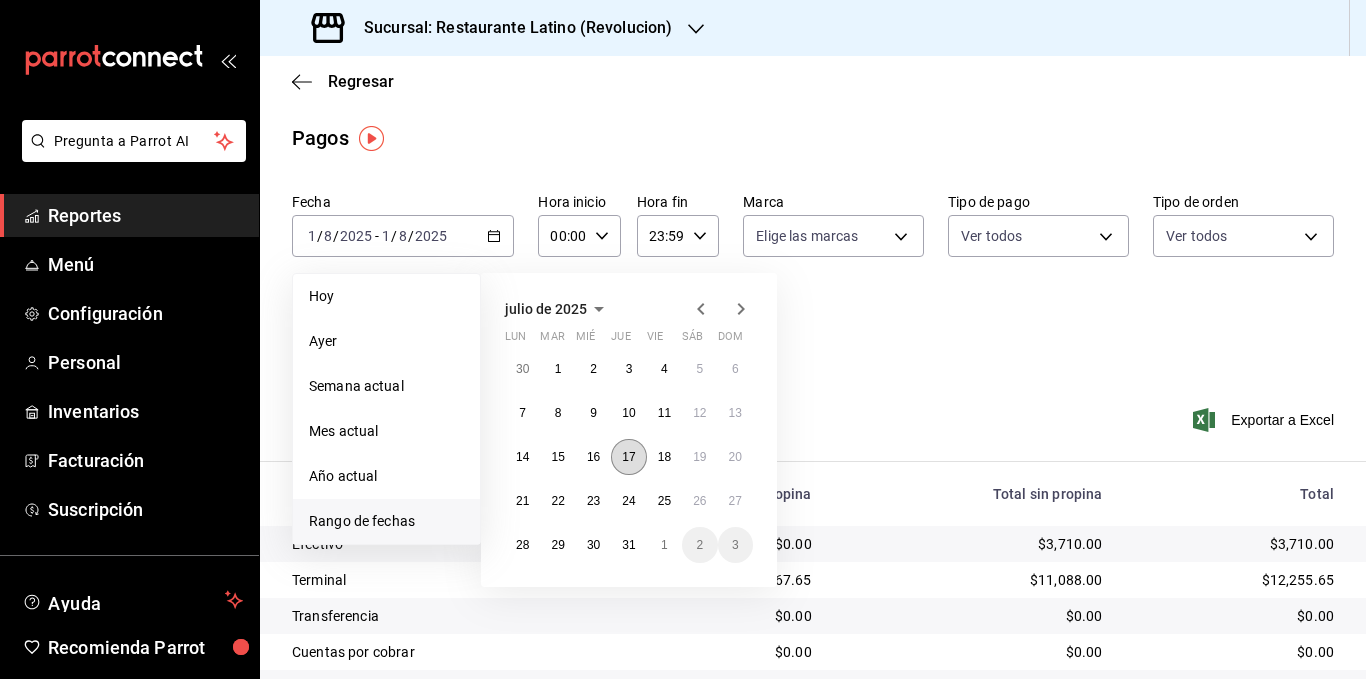 click on "17" at bounding box center (628, 457) 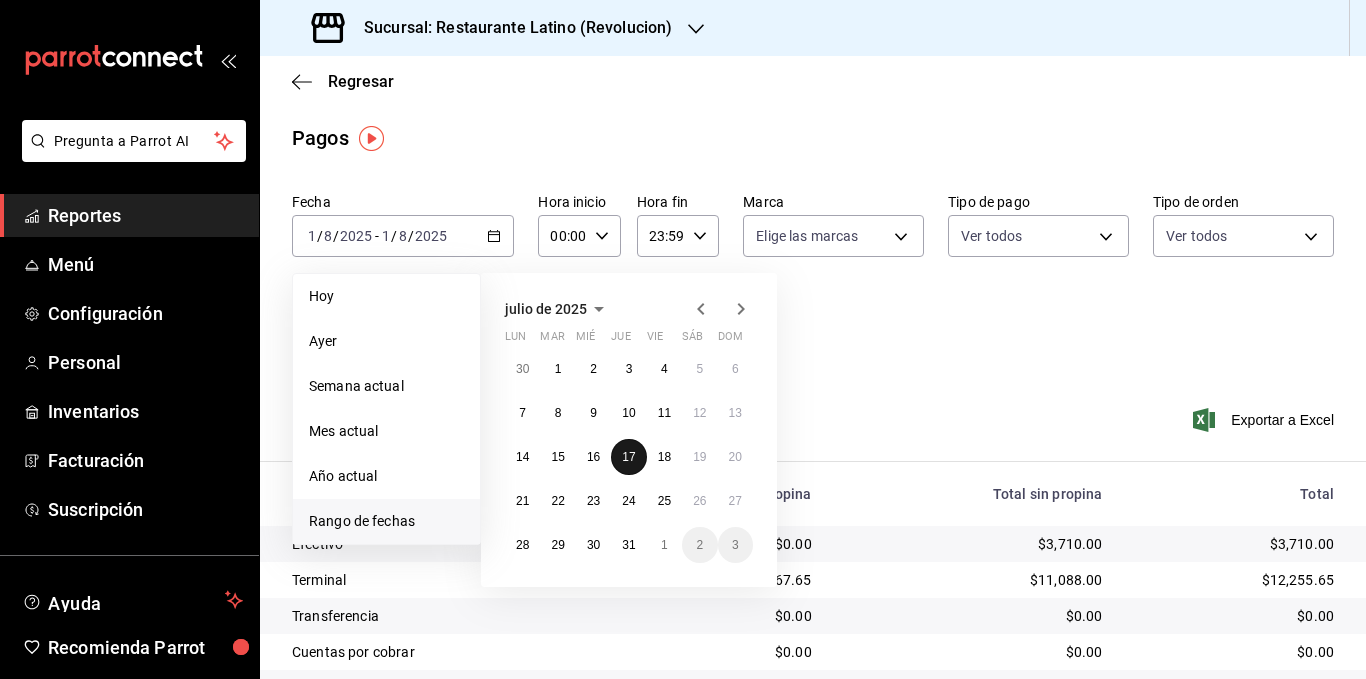 click on "17" at bounding box center (628, 457) 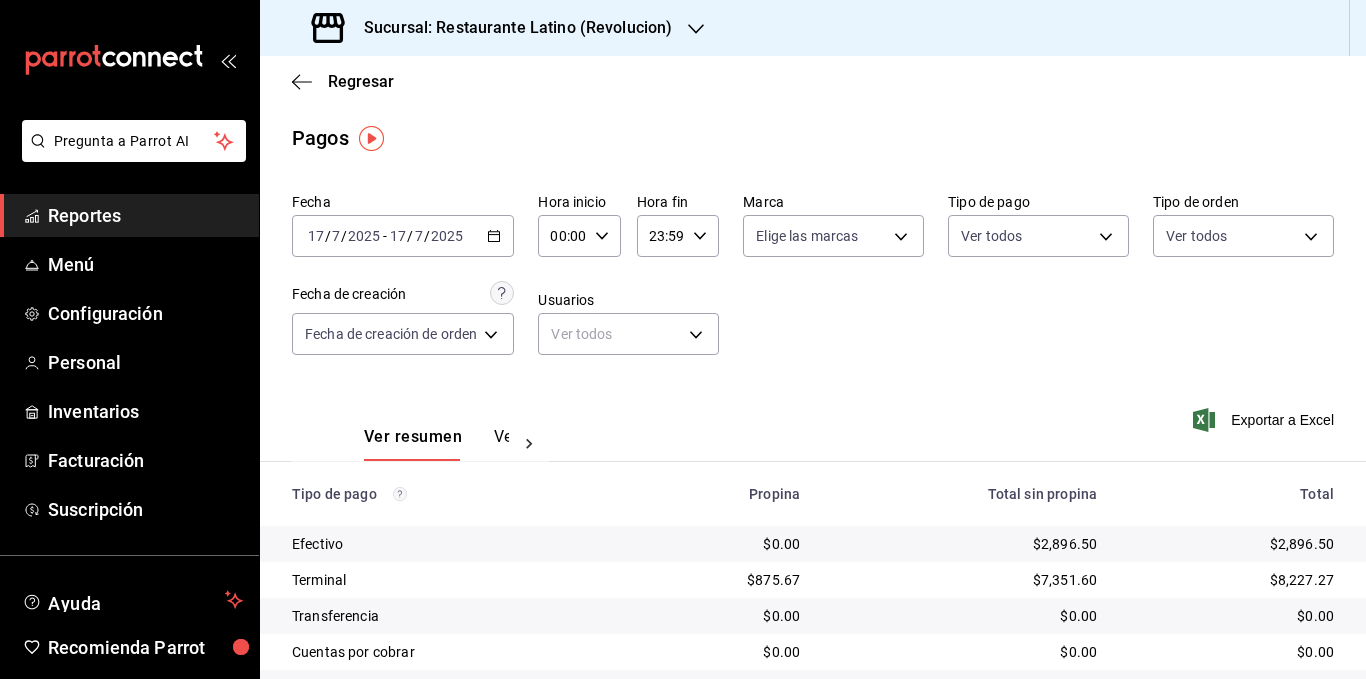 click on "Fecha [DATE] [DATE] - [DATE] [DATE] Hora inicio [TIME] Hora inicio Hora fin [TIME] Hora fin Marca Elige las marcas Tipo de pago Ver todos Tipo de orden Ver todos Fecha de creación   Fecha de creación de orden ORDER Usuarios Ver todos null" at bounding box center [813, 282] 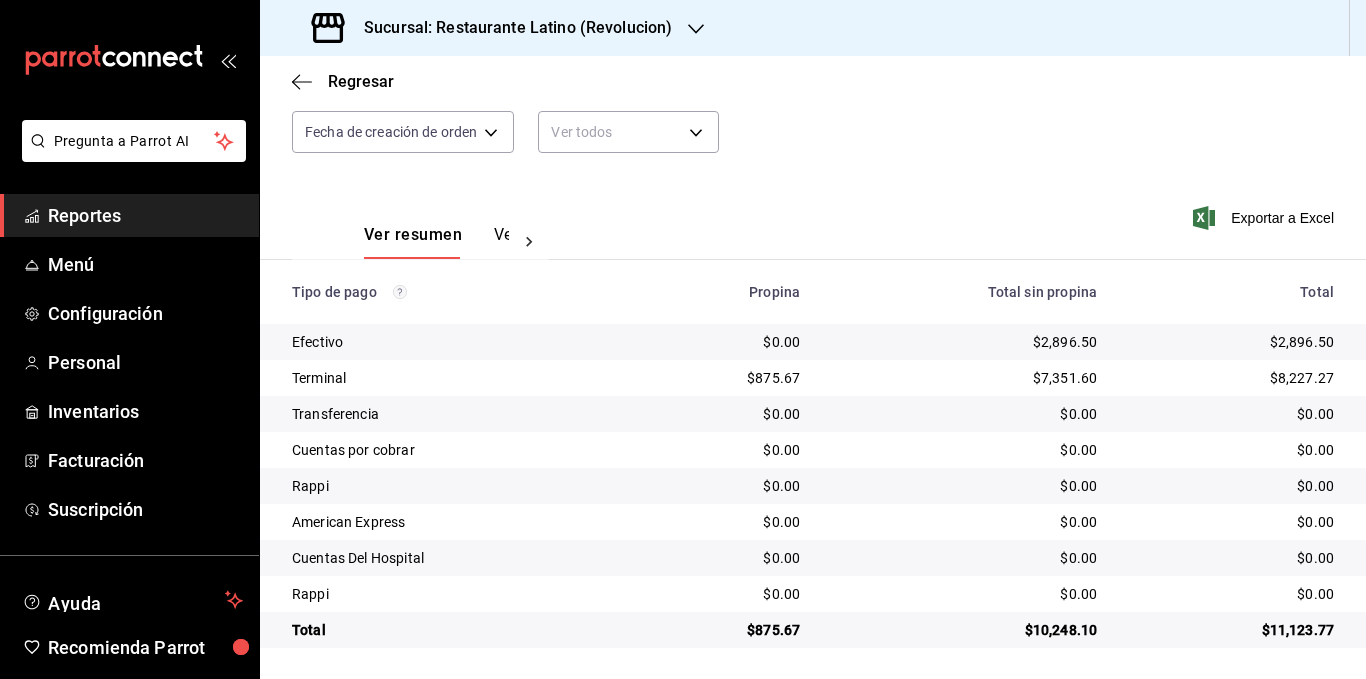 scroll, scrollTop: 204, scrollLeft: 0, axis: vertical 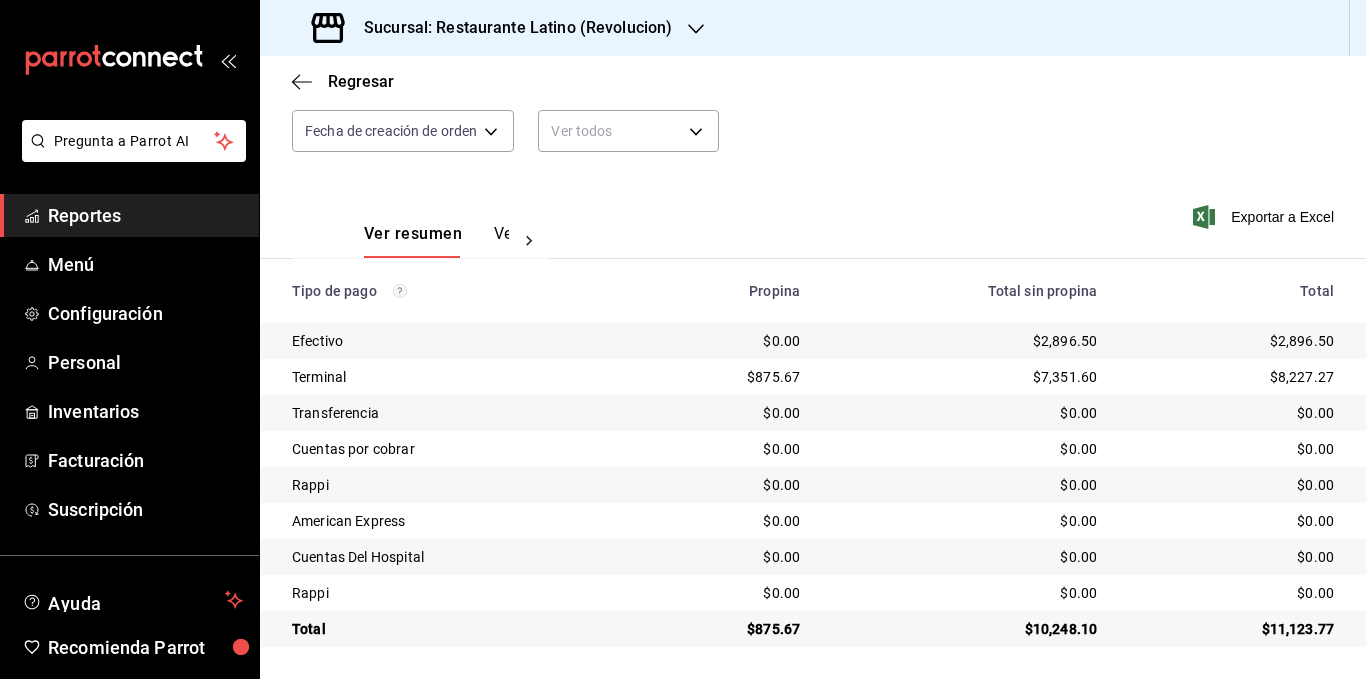 click on "Ver pagos" at bounding box center [531, 241] 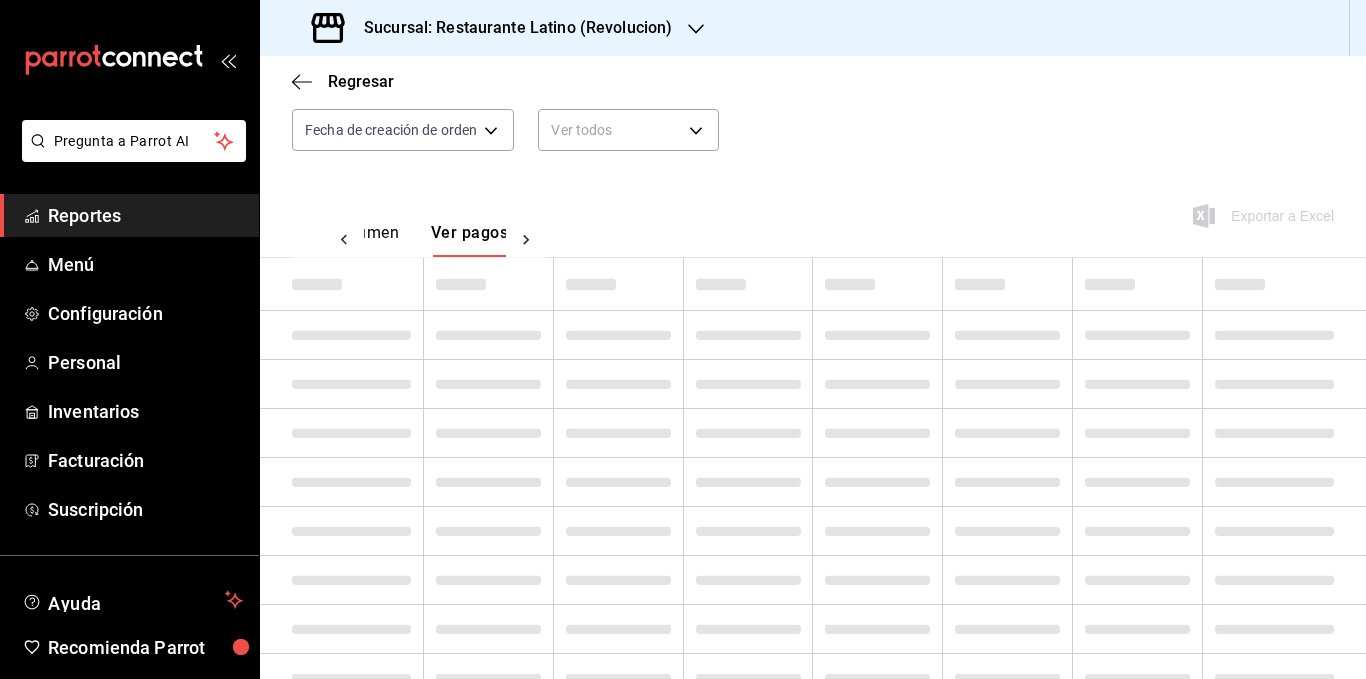 scroll, scrollTop: 0, scrollLeft: 59, axis: horizontal 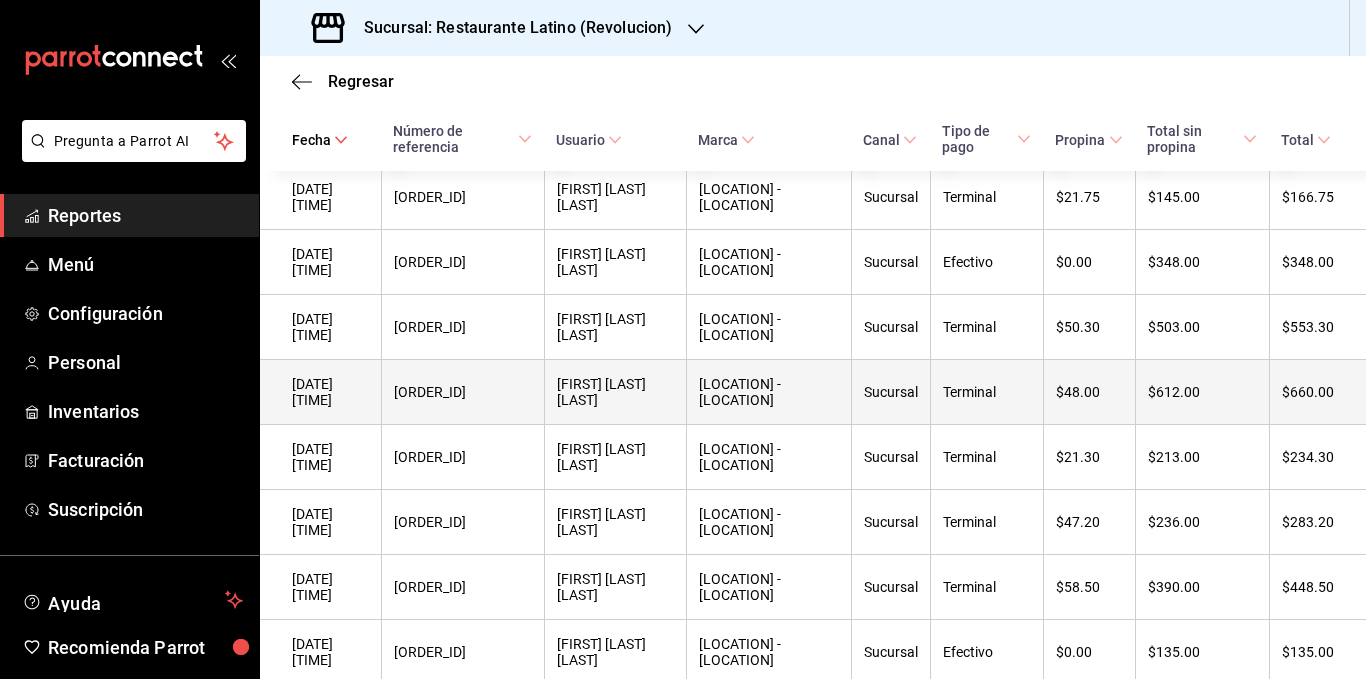click on "[LOCATION] - [LOCATION]" at bounding box center [769, 392] 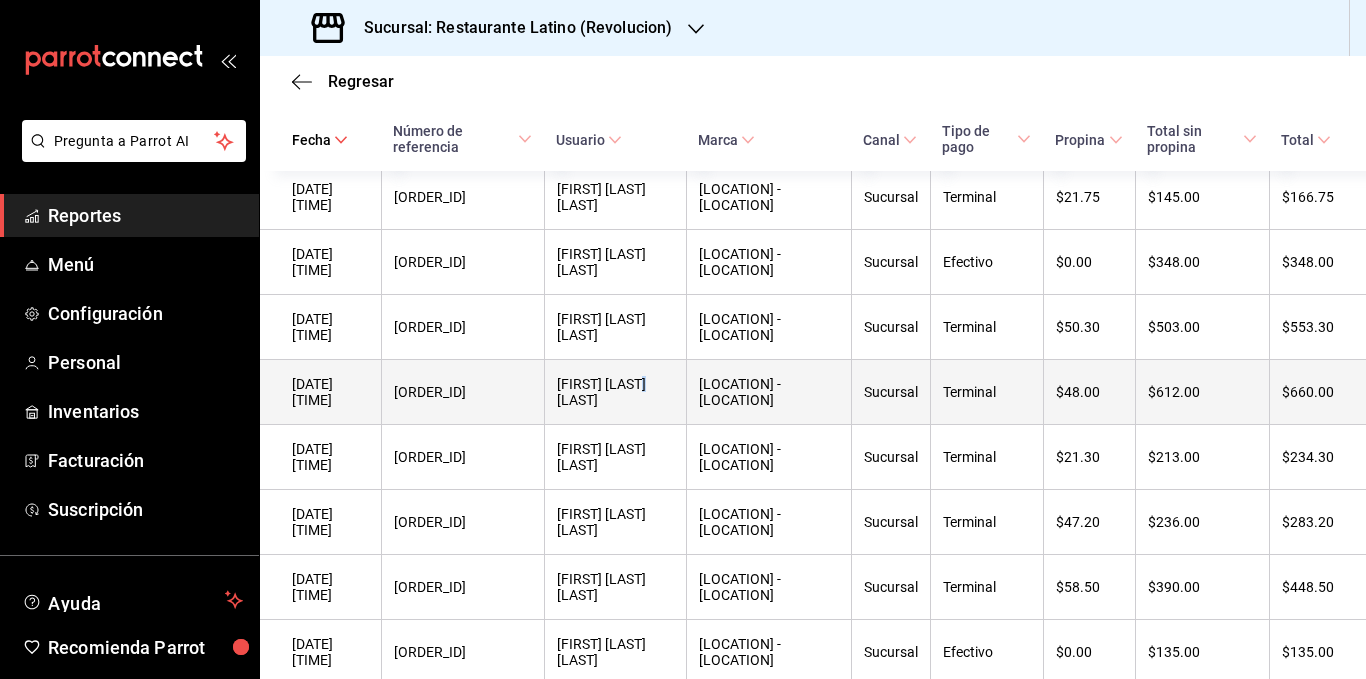 drag, startPoint x: 582, startPoint y: 443, endPoint x: 489, endPoint y: 443, distance: 93 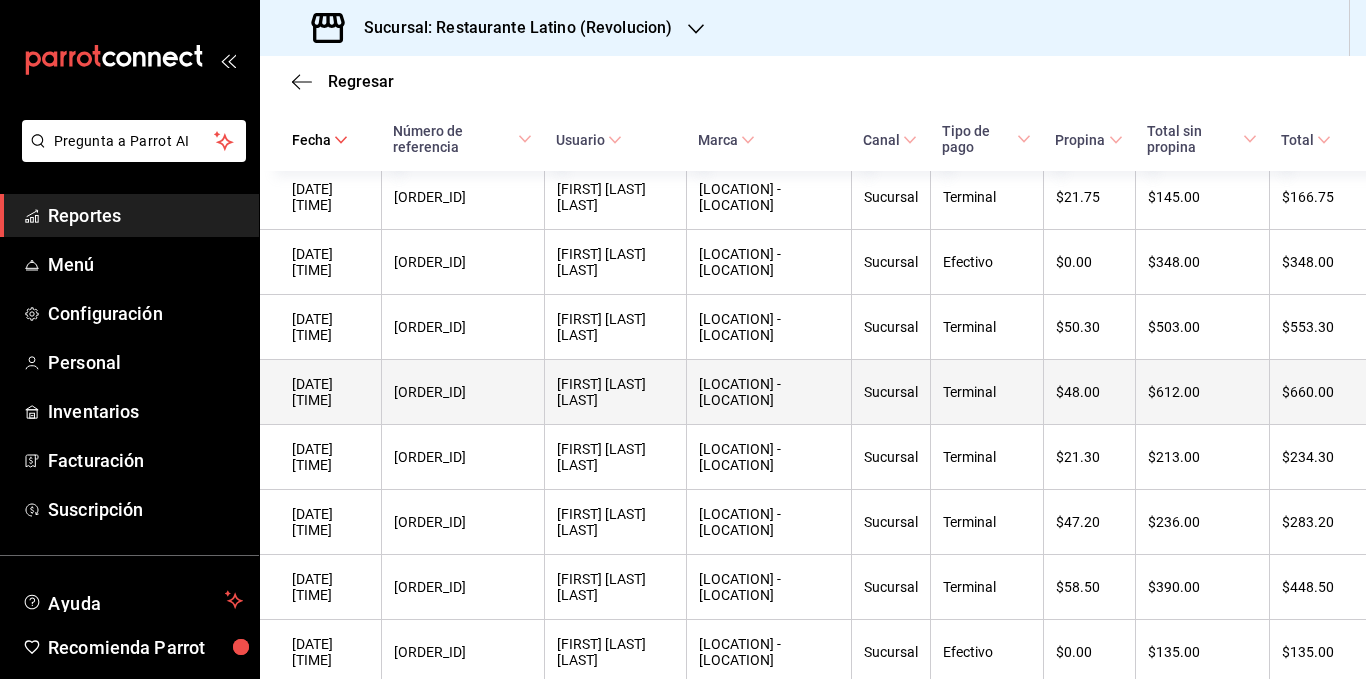 click on "[ORDER_ID]" at bounding box center (463, 392) 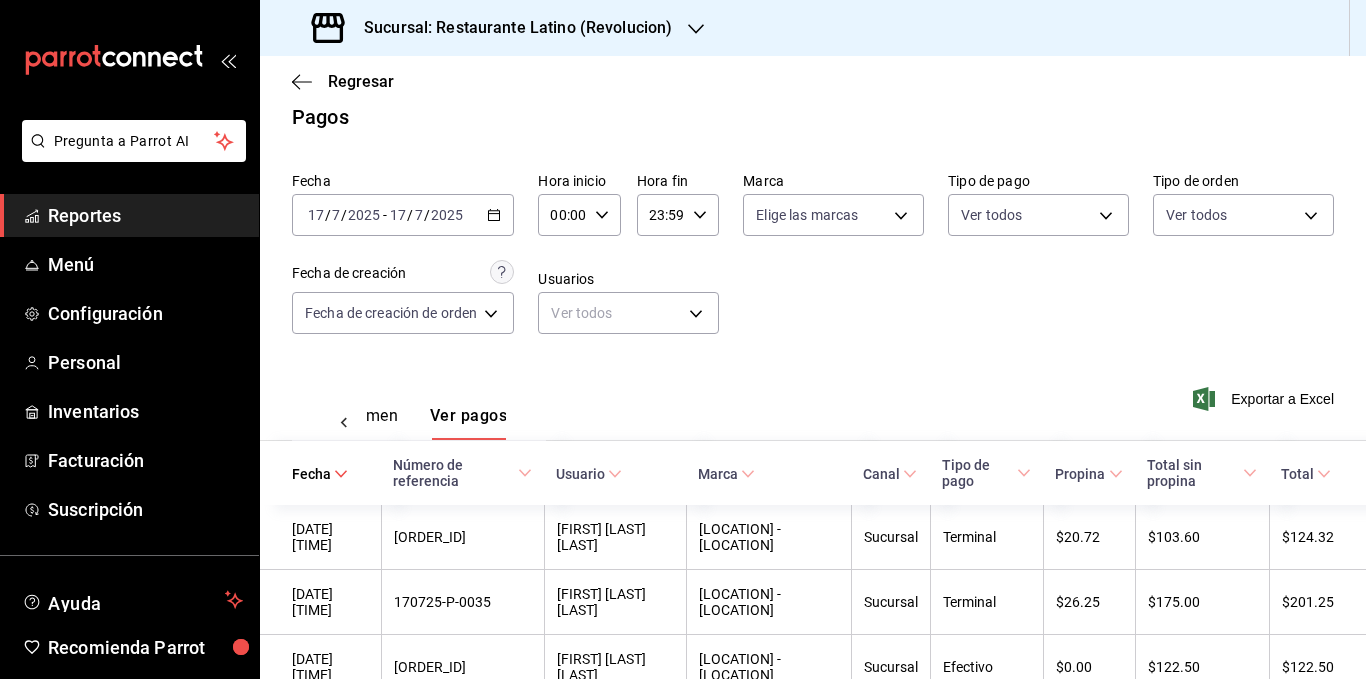 scroll, scrollTop: 0, scrollLeft: 0, axis: both 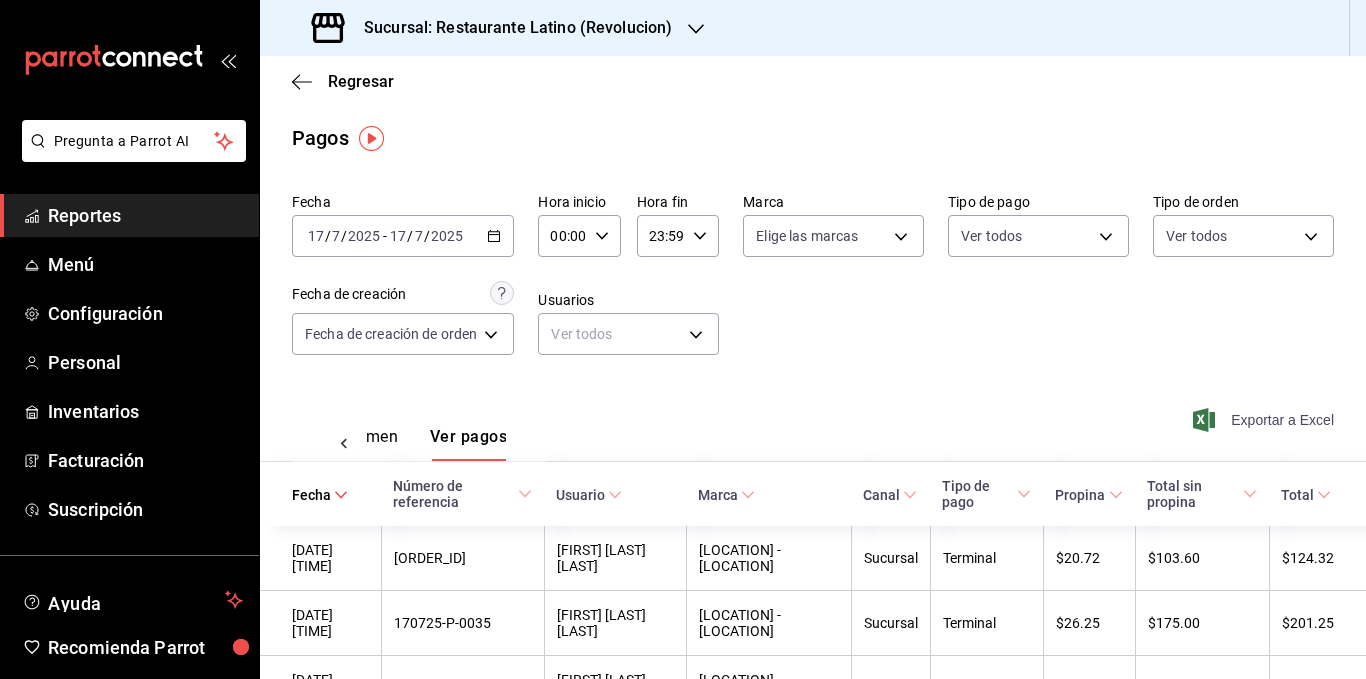 click on "Exportar a Excel" at bounding box center (1265, 420) 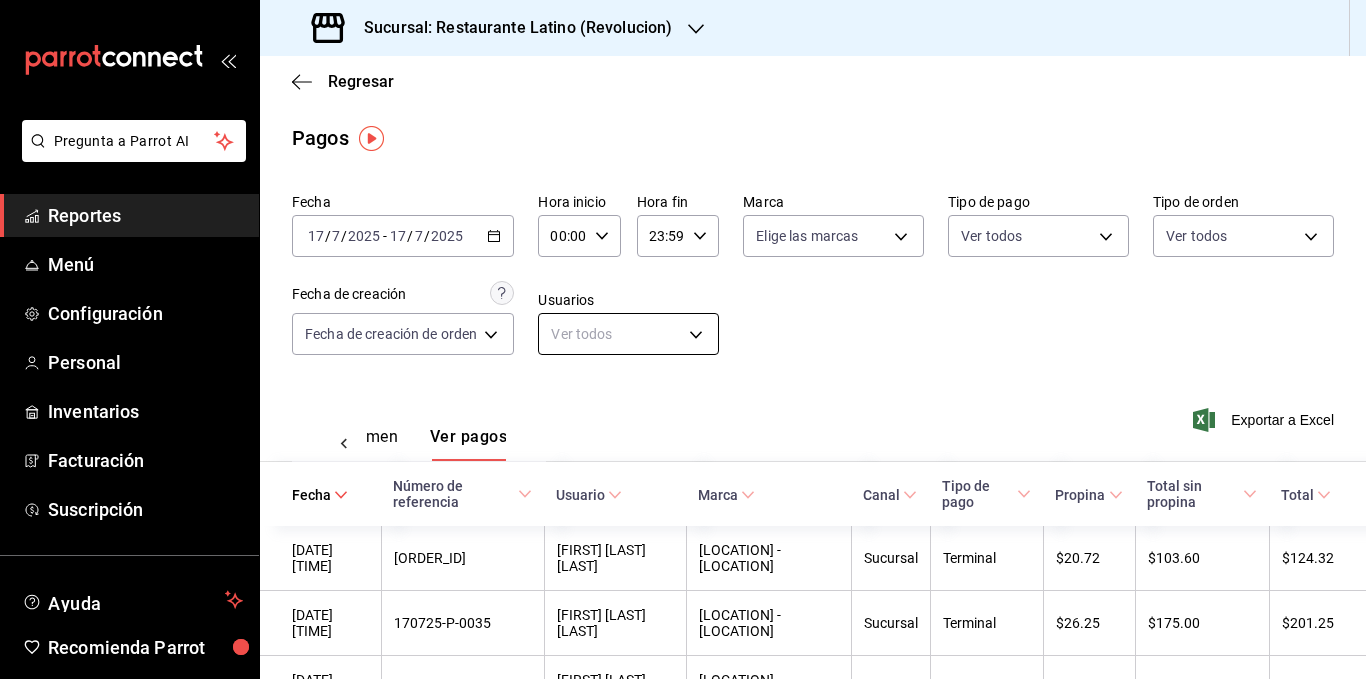 type 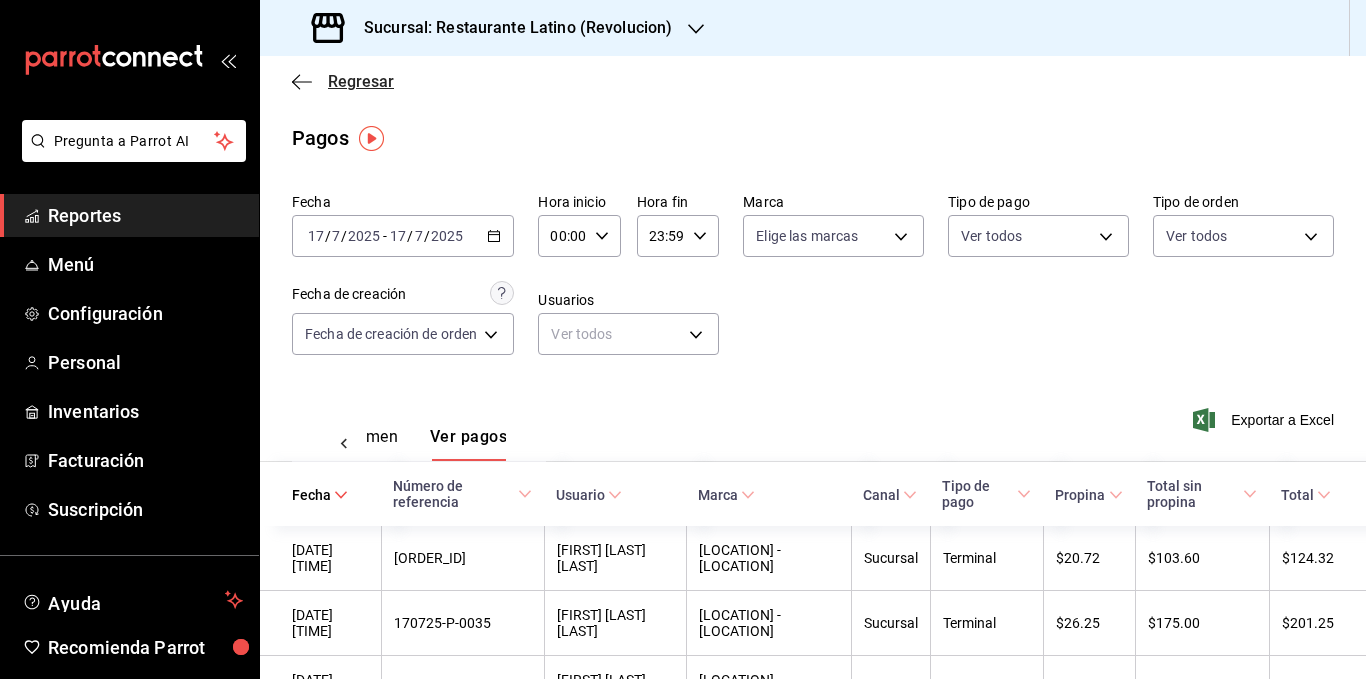 click on "Regresar" at bounding box center [361, 81] 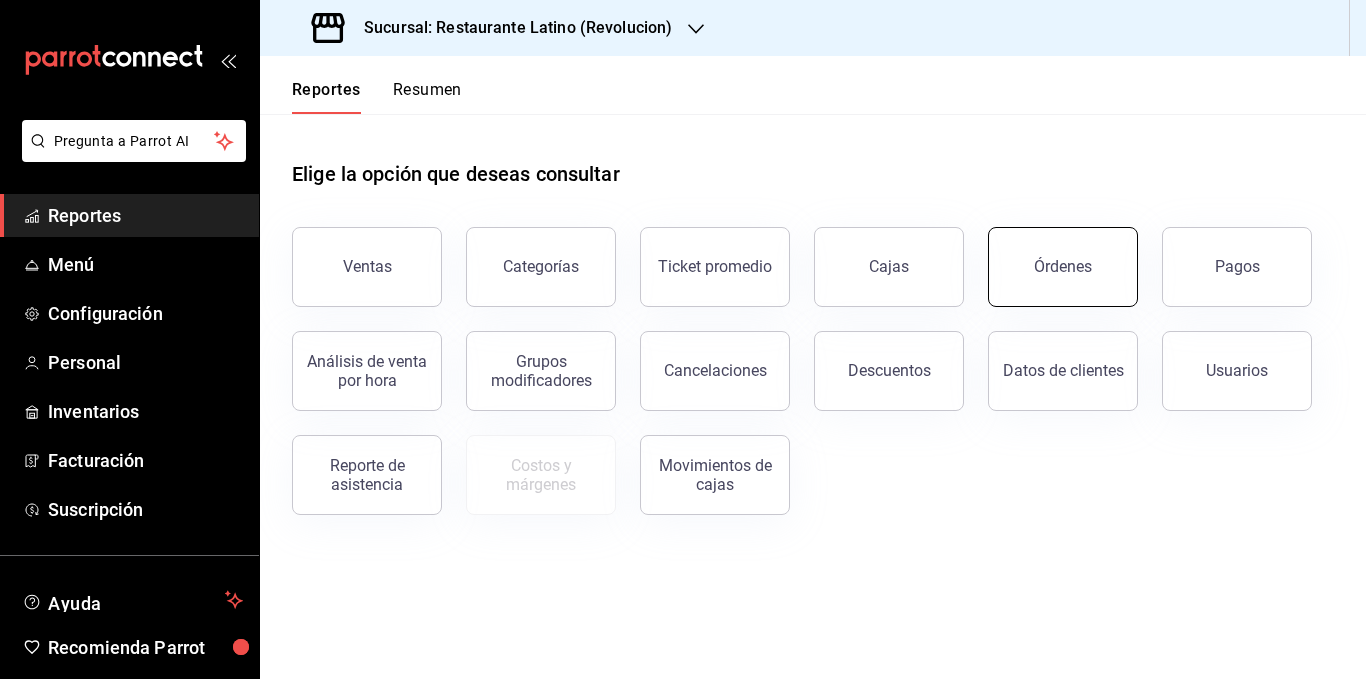 click on "Órdenes" at bounding box center (1063, 267) 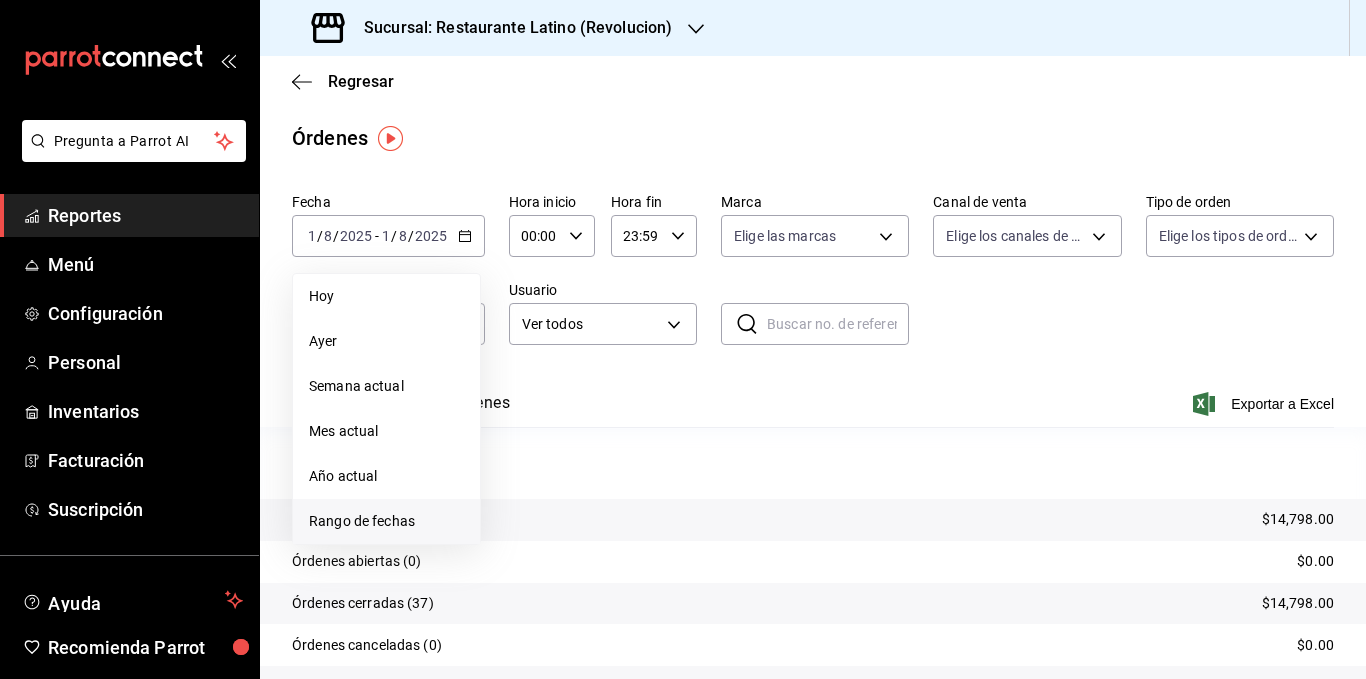 click on "Rango de fechas" at bounding box center [386, 521] 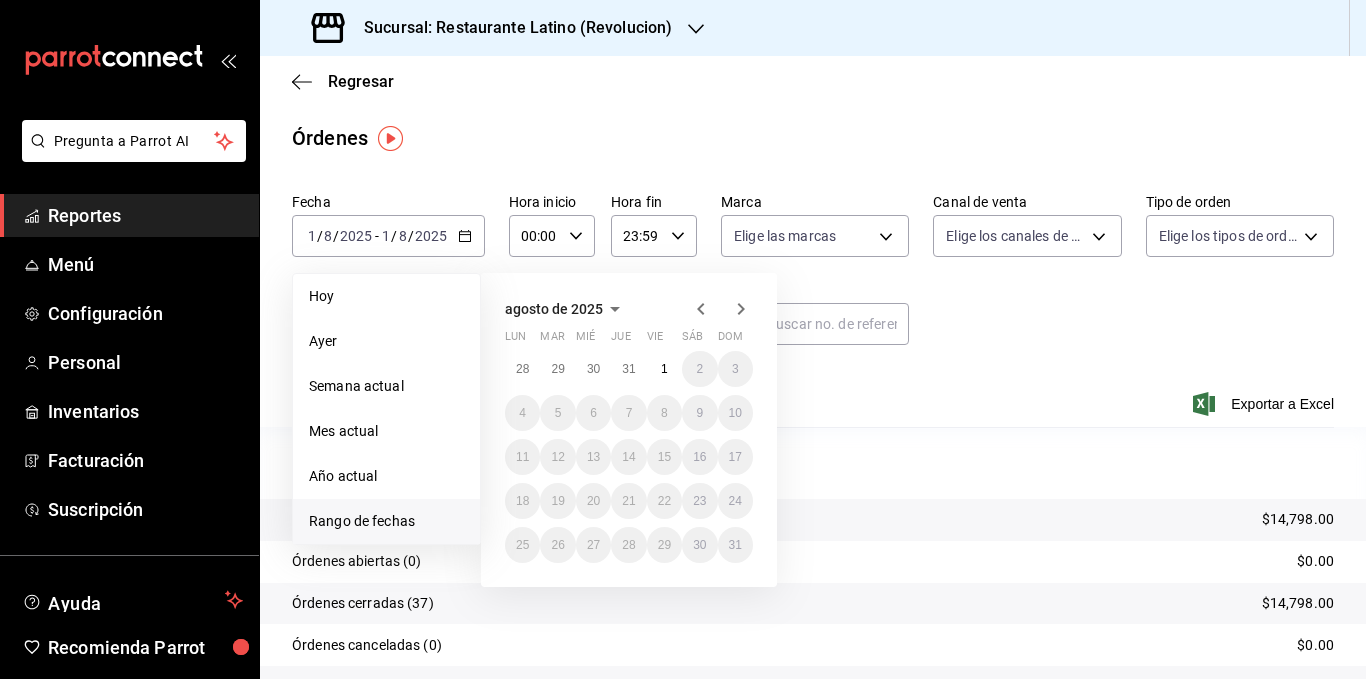 click 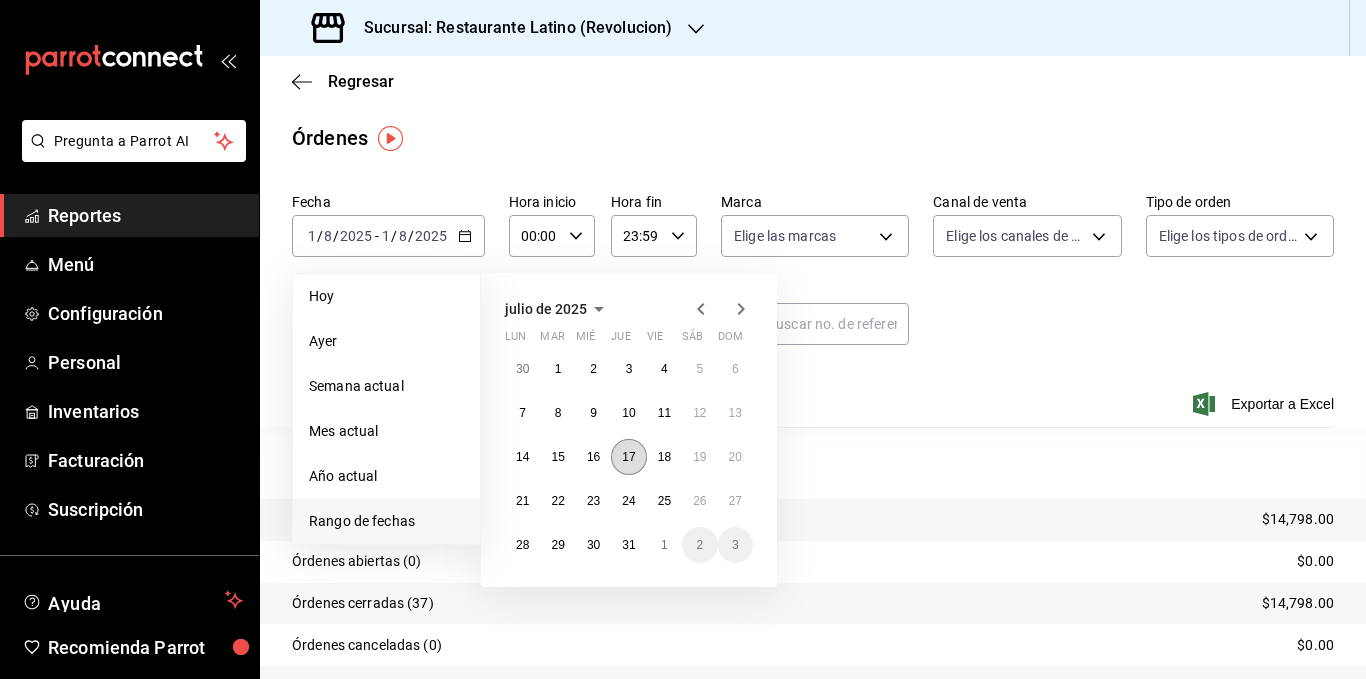 click on "17" at bounding box center (628, 457) 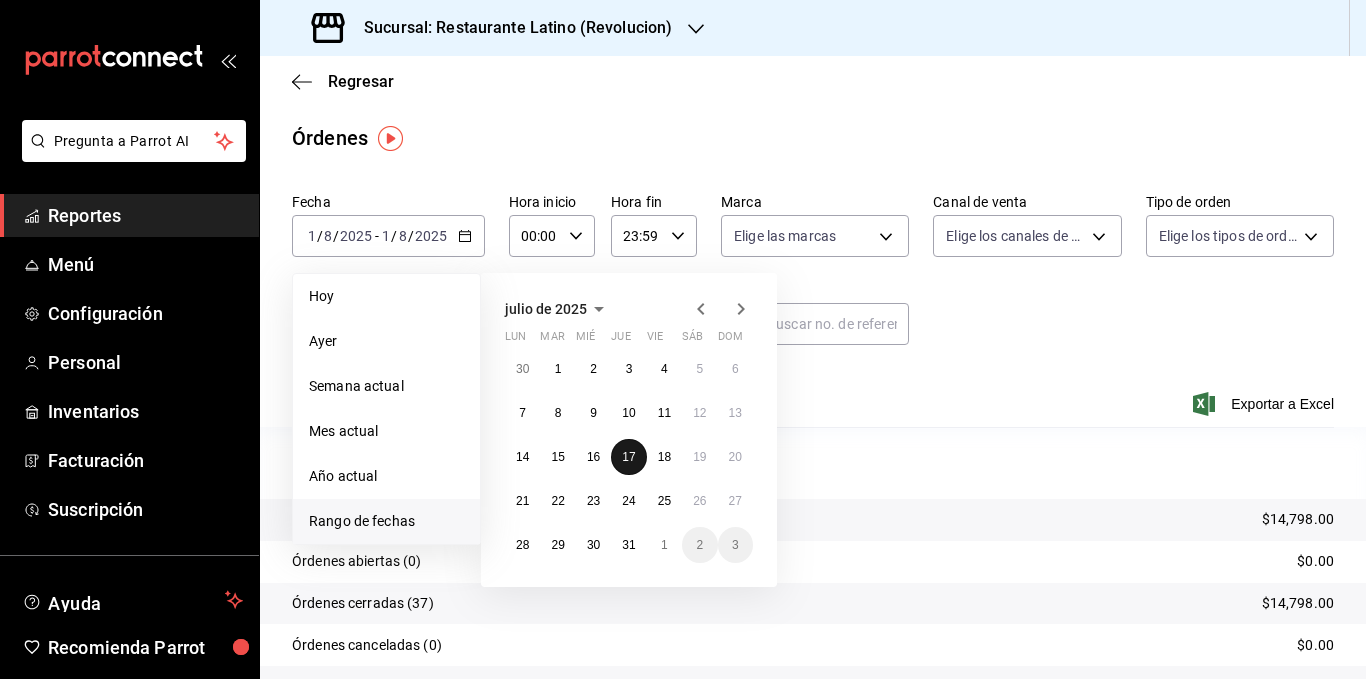 click on "17" at bounding box center (628, 457) 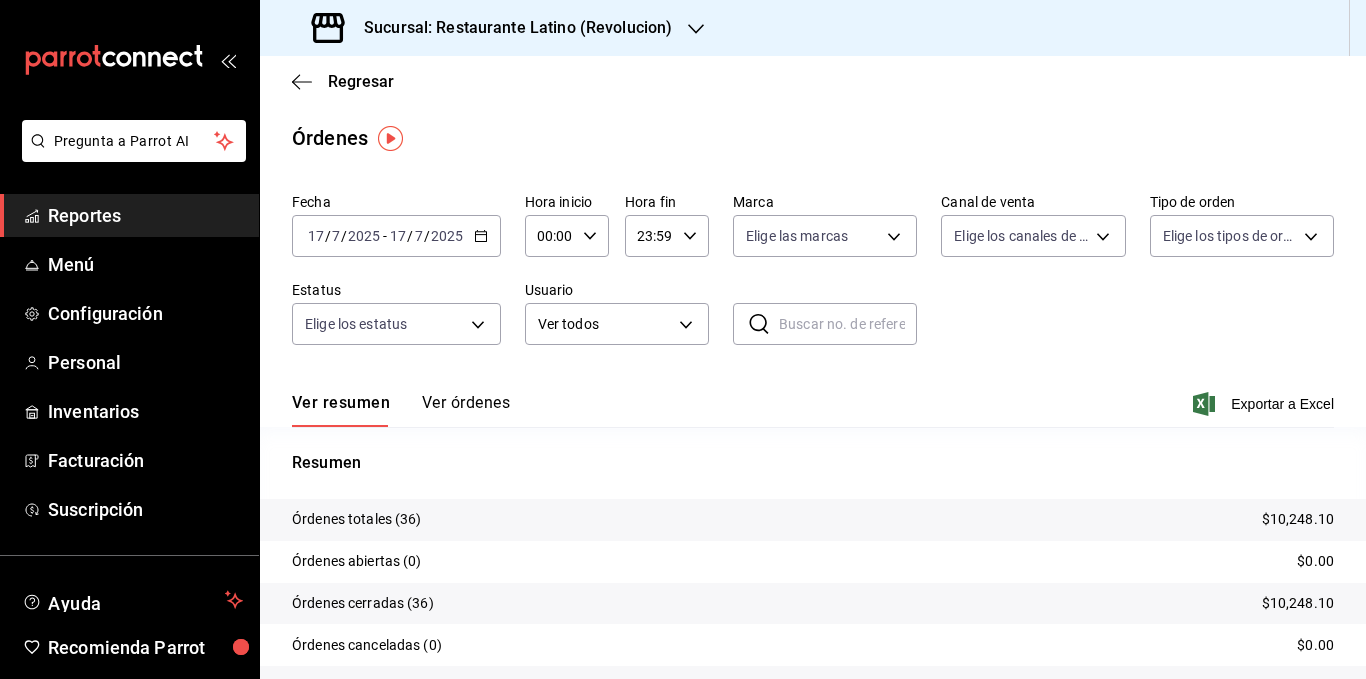 click on "Ver resumen Ver órdenes Exportar a Excel" at bounding box center [813, 398] 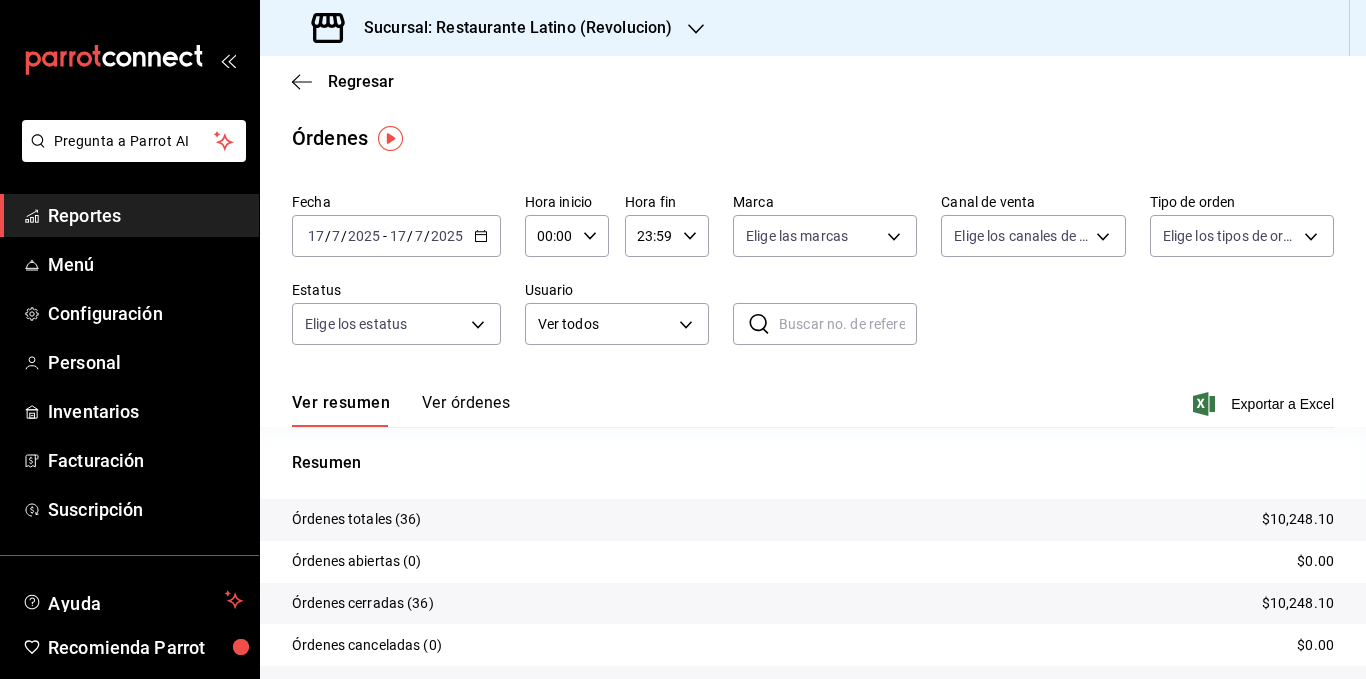 click on "Órdenes" at bounding box center [813, 138] 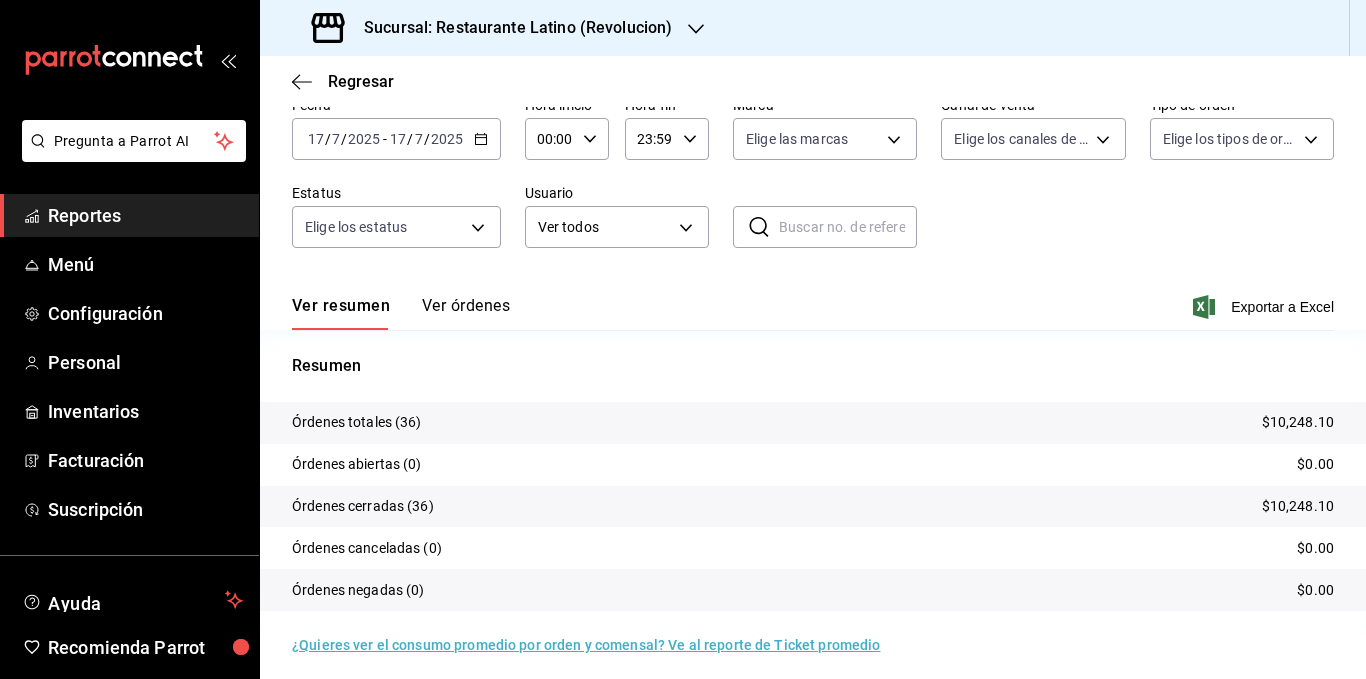 scroll, scrollTop: 106, scrollLeft: 0, axis: vertical 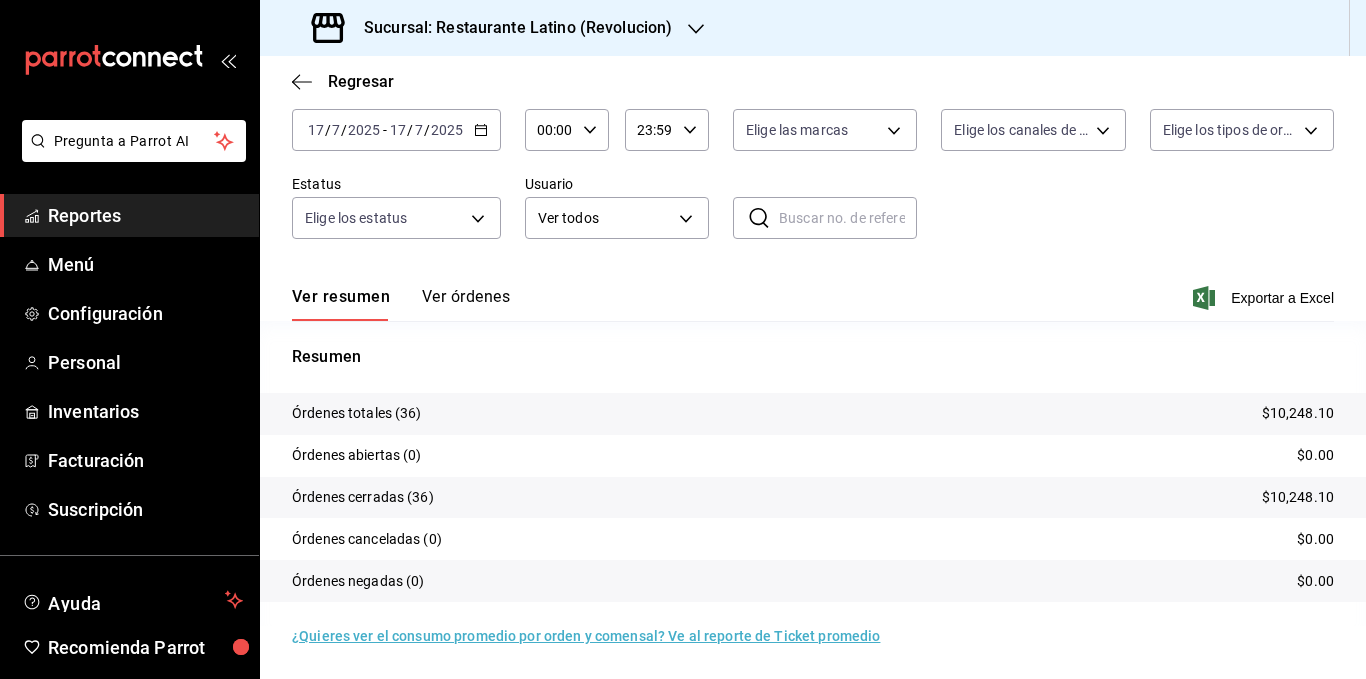 click on "Ver órdenes" at bounding box center (466, 304) 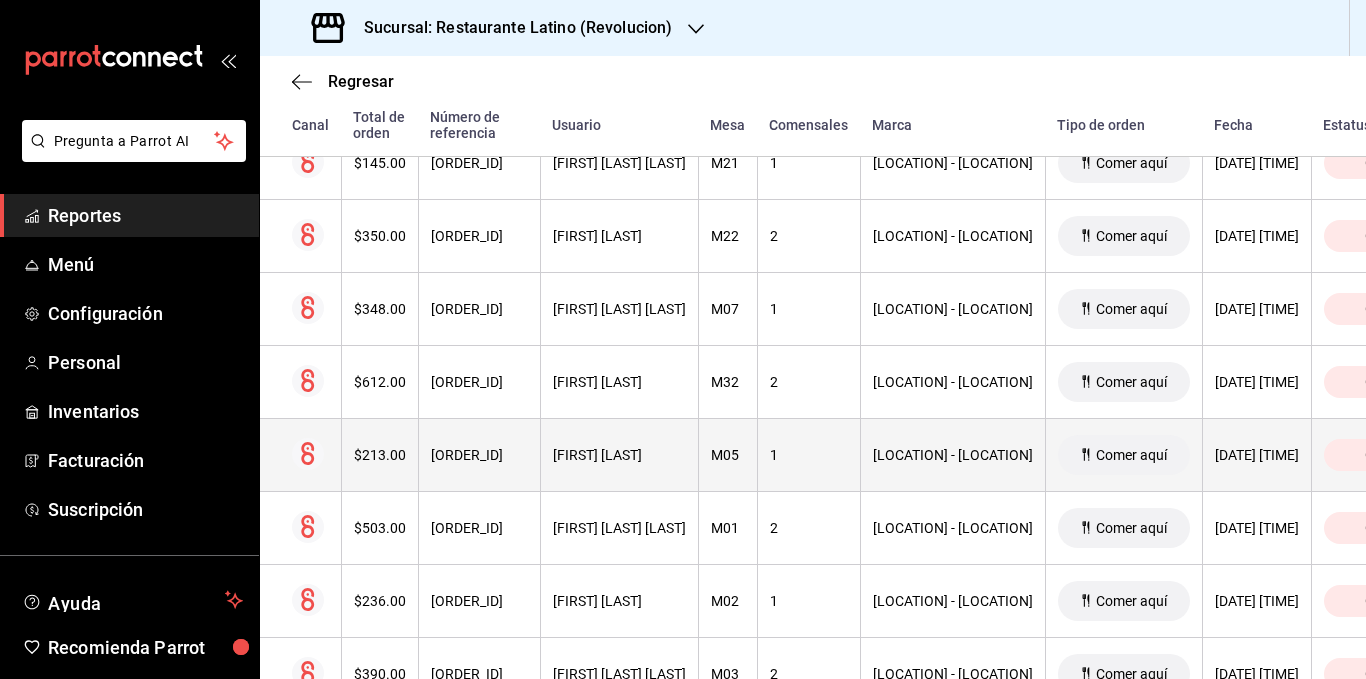 scroll, scrollTop: 1834, scrollLeft: 0, axis: vertical 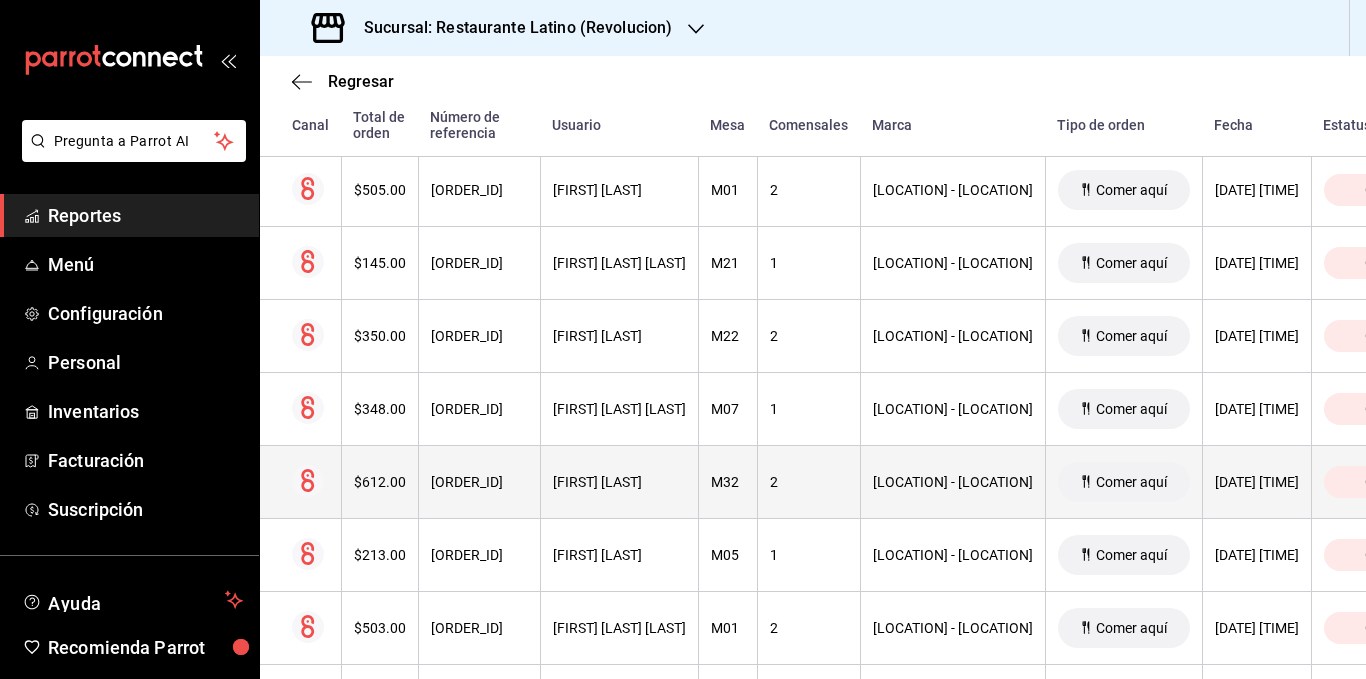 click on "[FIRST] [LAST]" at bounding box center (619, 482) 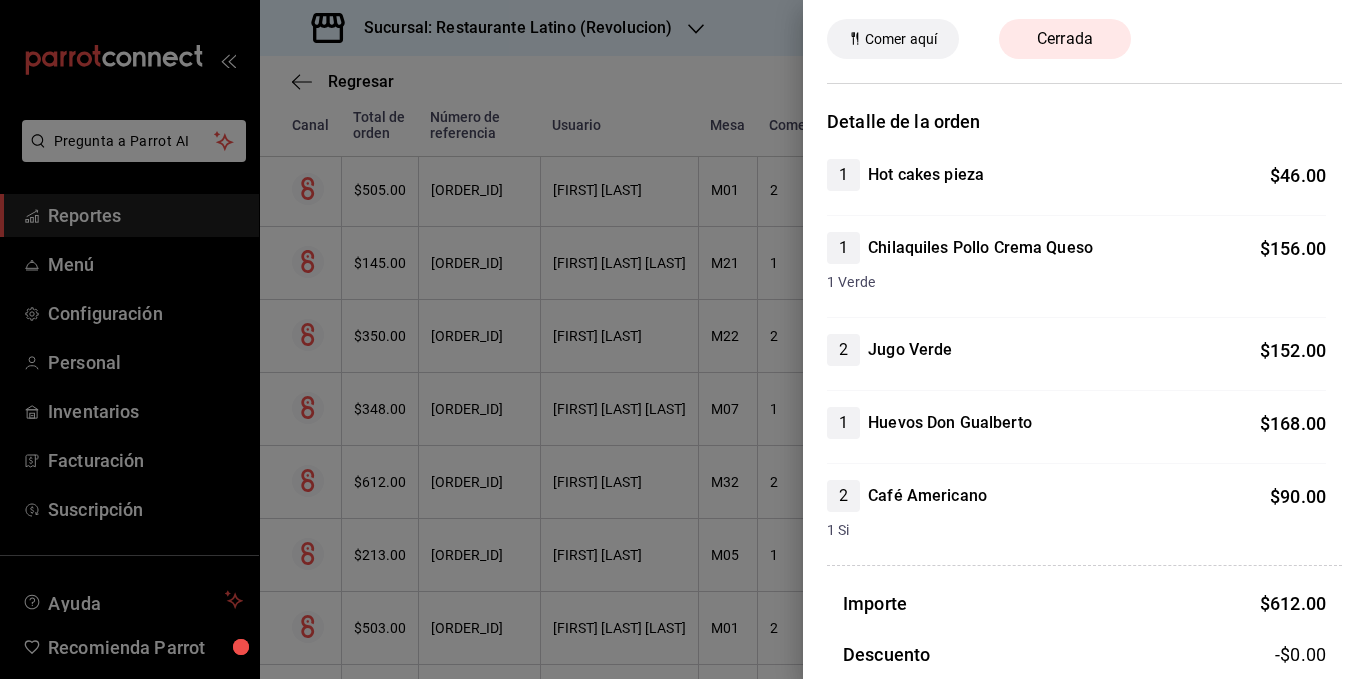 scroll, scrollTop: 0, scrollLeft: 0, axis: both 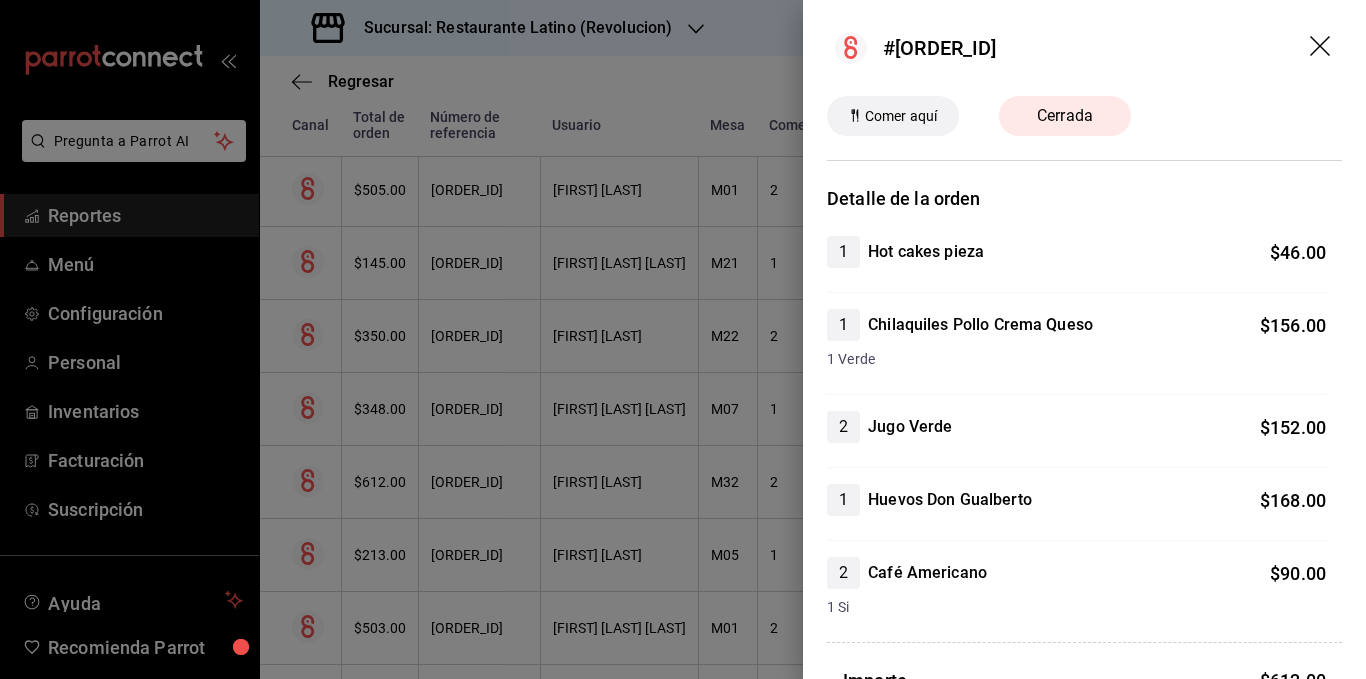 click 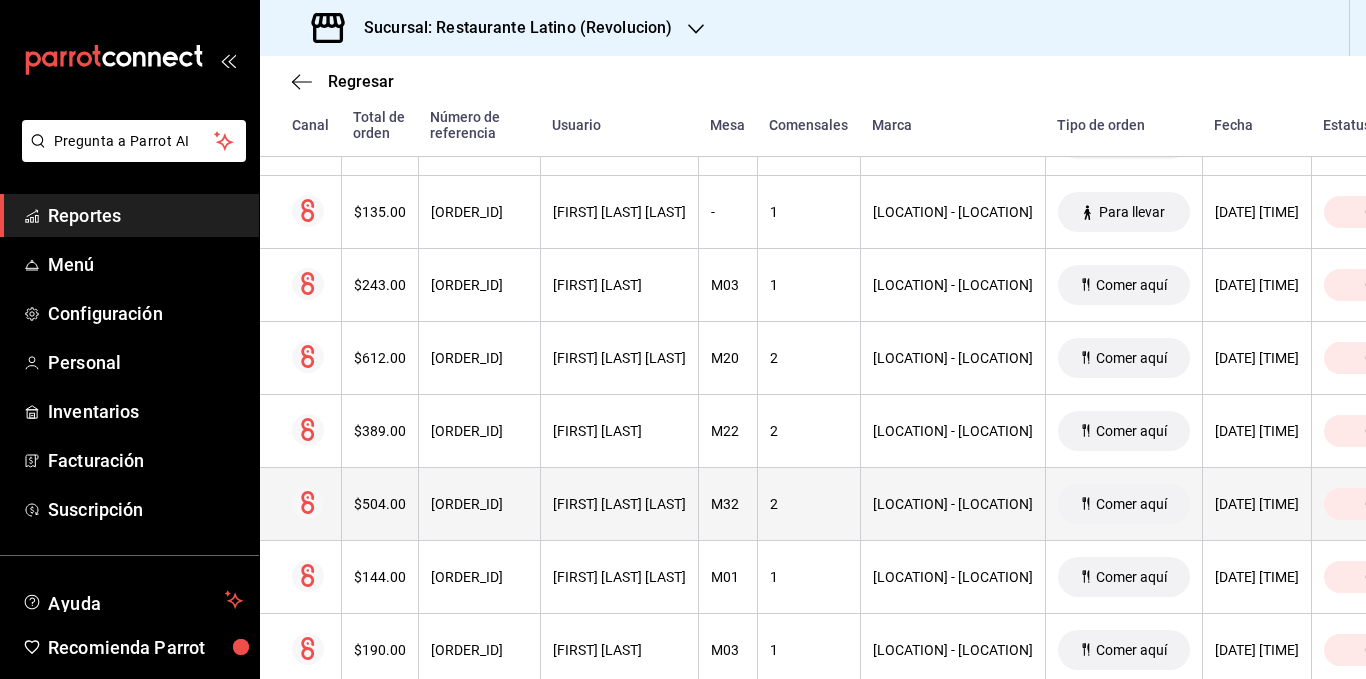 scroll, scrollTop: 2434, scrollLeft: 0, axis: vertical 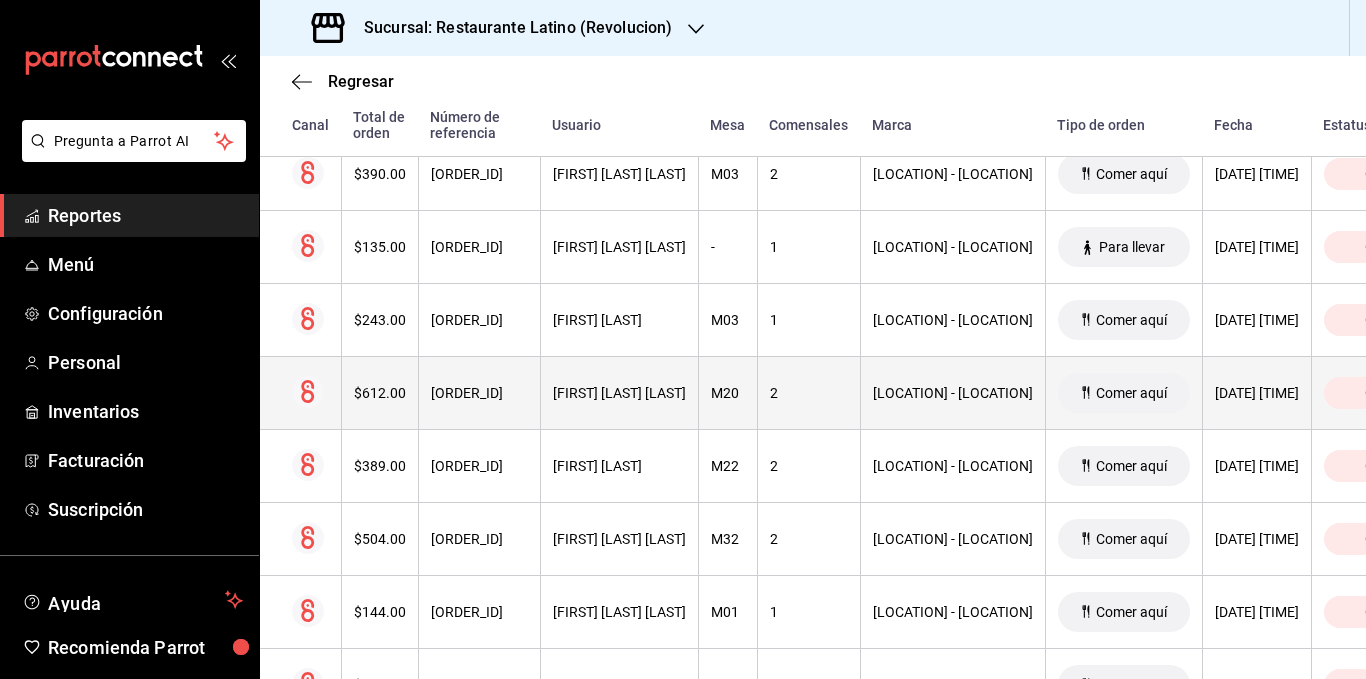 click on "$612.00" at bounding box center (380, 393) 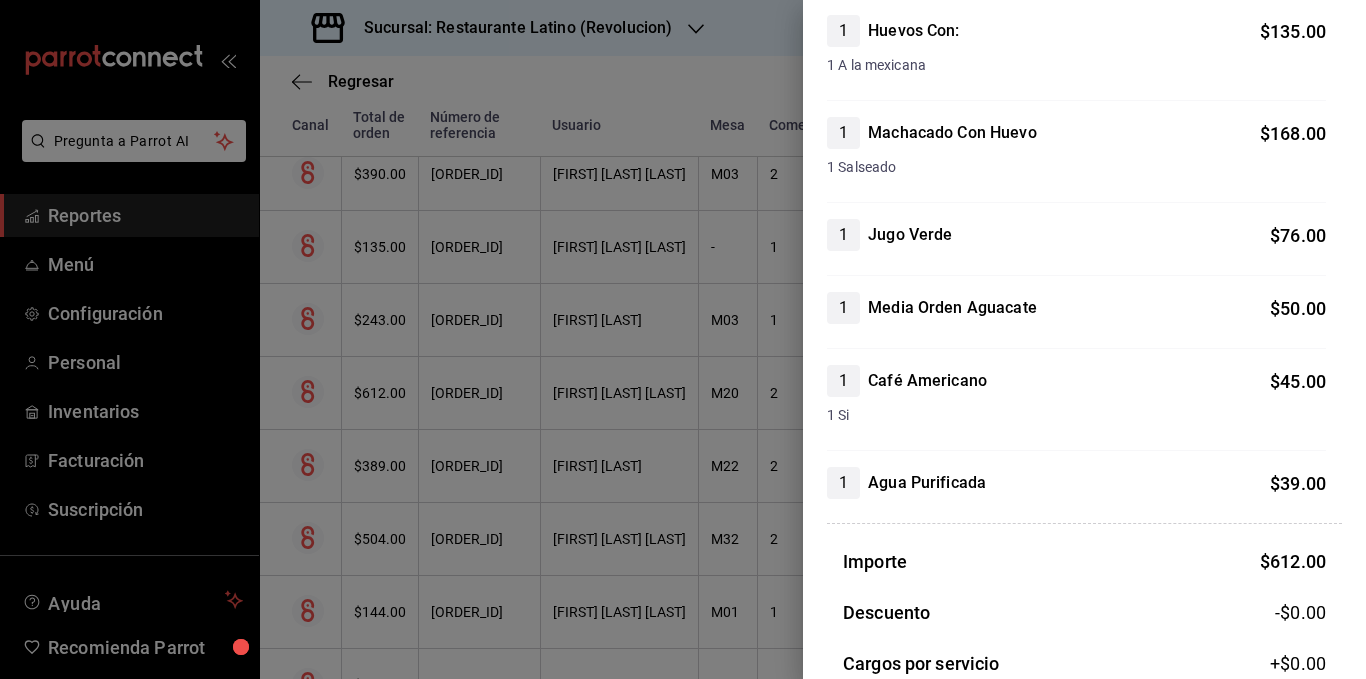 scroll, scrollTop: 0, scrollLeft: 0, axis: both 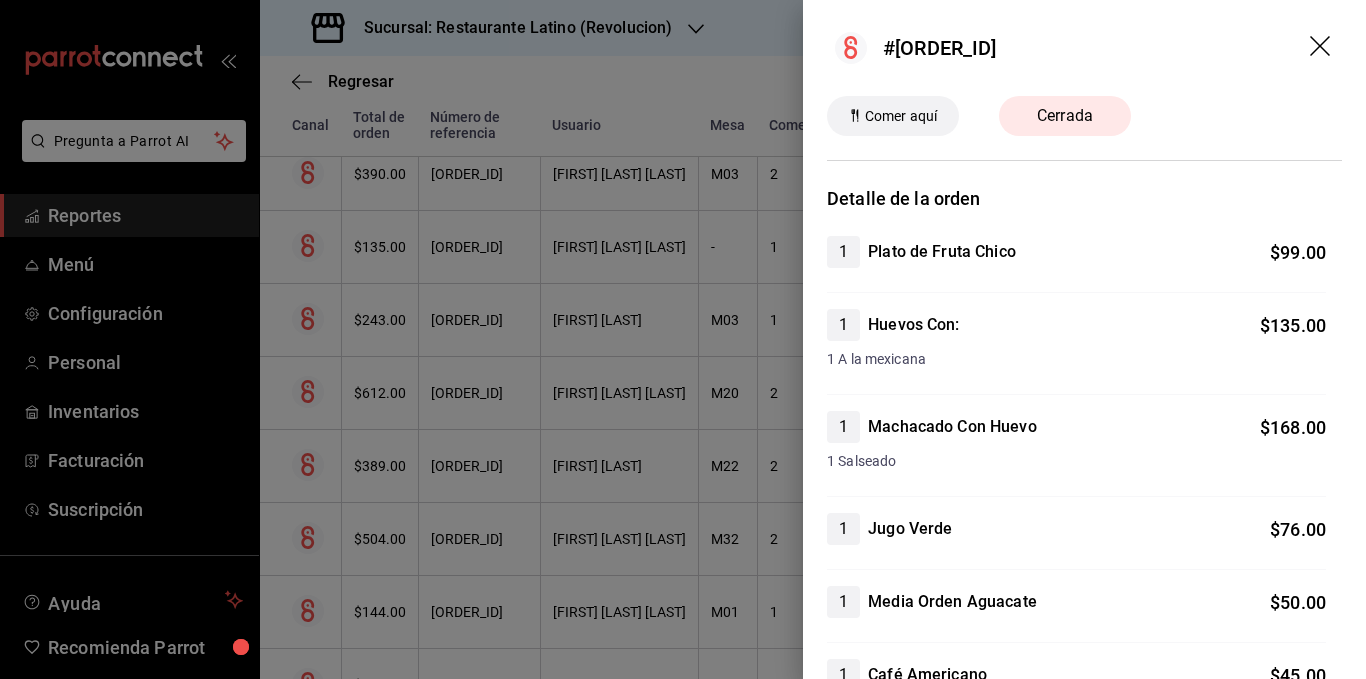 click 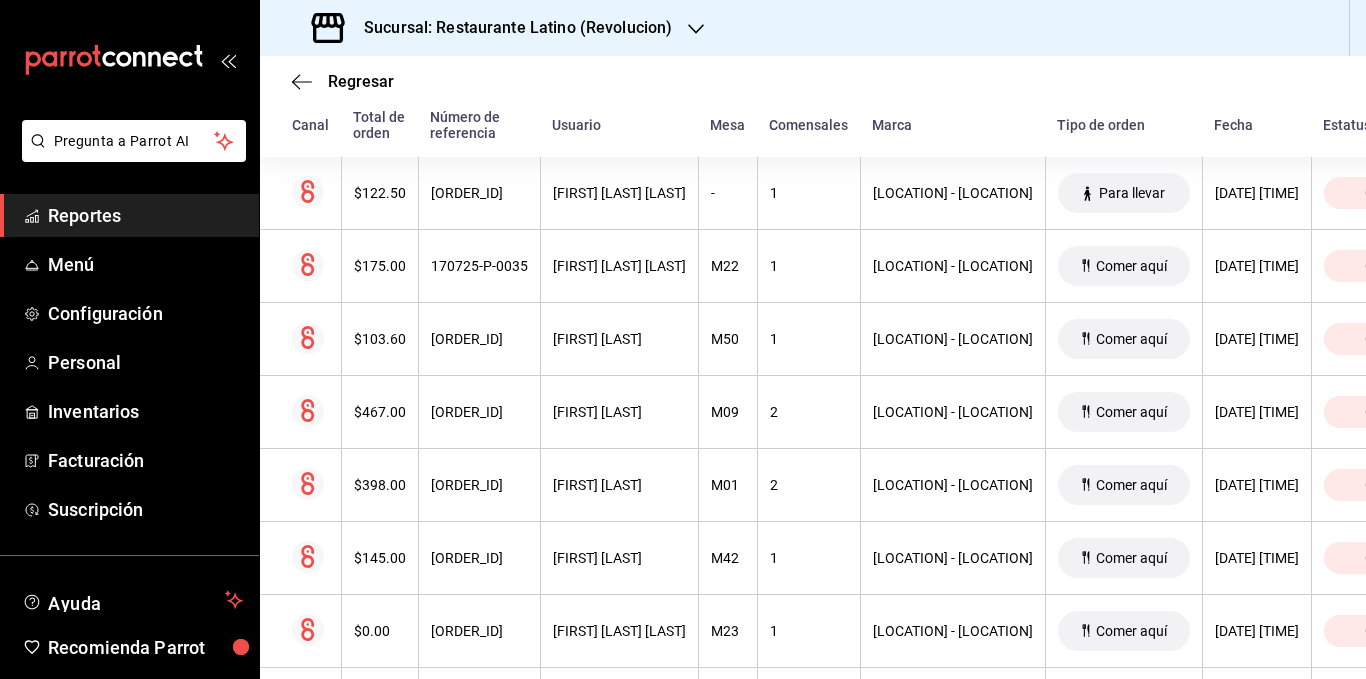 scroll, scrollTop: 0, scrollLeft: 0, axis: both 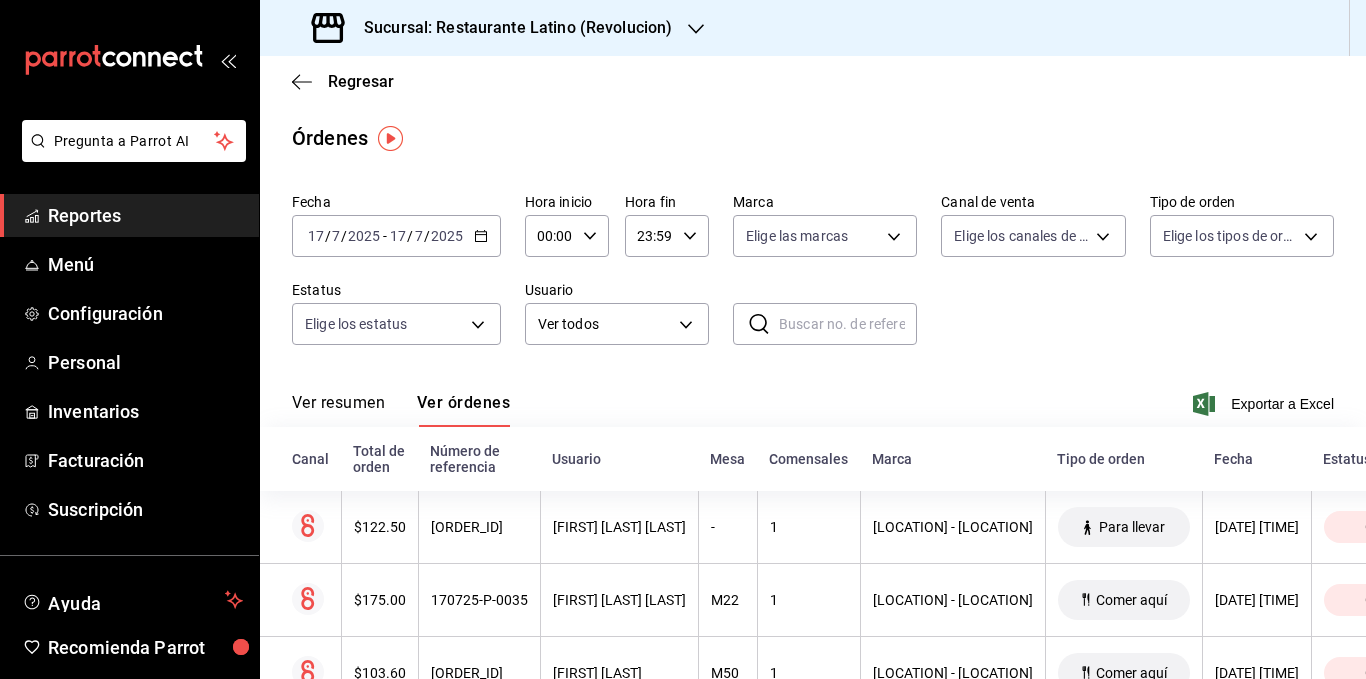 click on "Fecha [DATE] [DATE] - [DATE] [DATE] Hora inicio [TIME] Hora inicio Hora fin [TIME] Hora fin Marca Elige las marcas Canal de venta Elige los canales de venta Tipo de orden Elige los tipos de orden Estatus Elige los estatus Usuario Ver todos ALL ​ ​" at bounding box center (813, 277) 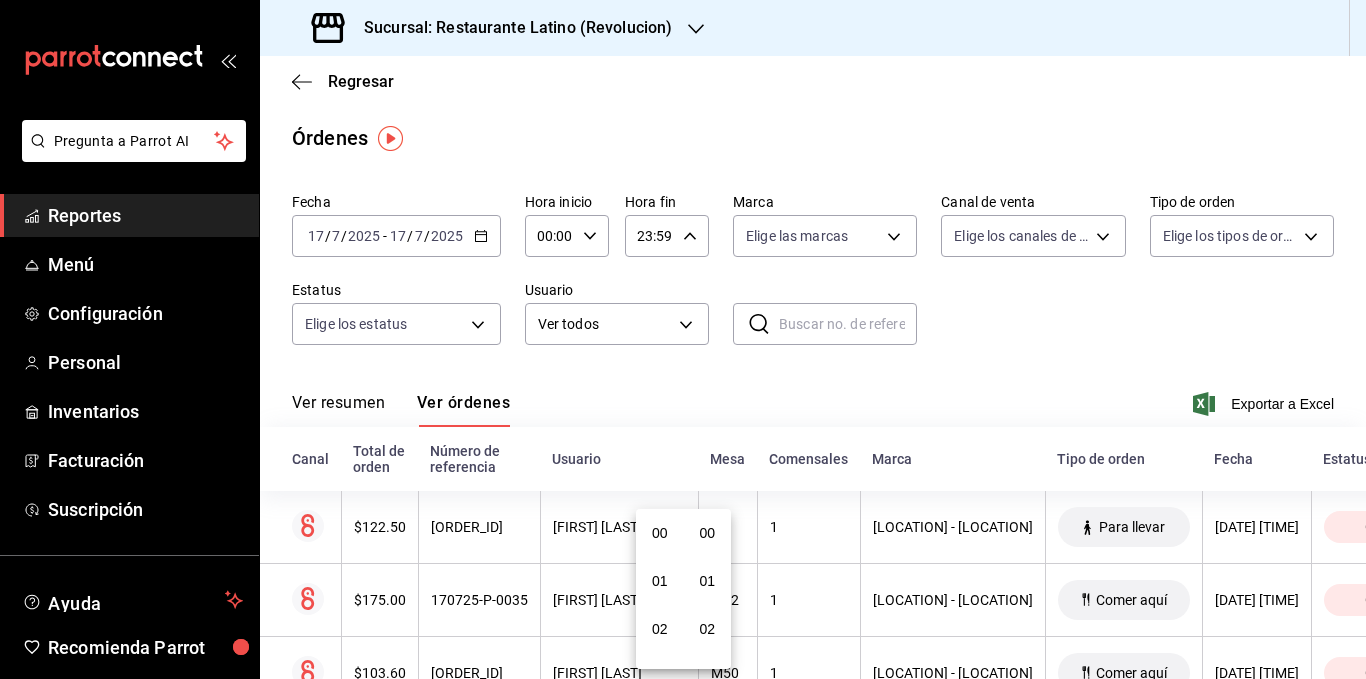 scroll, scrollTop: 992, scrollLeft: 0, axis: vertical 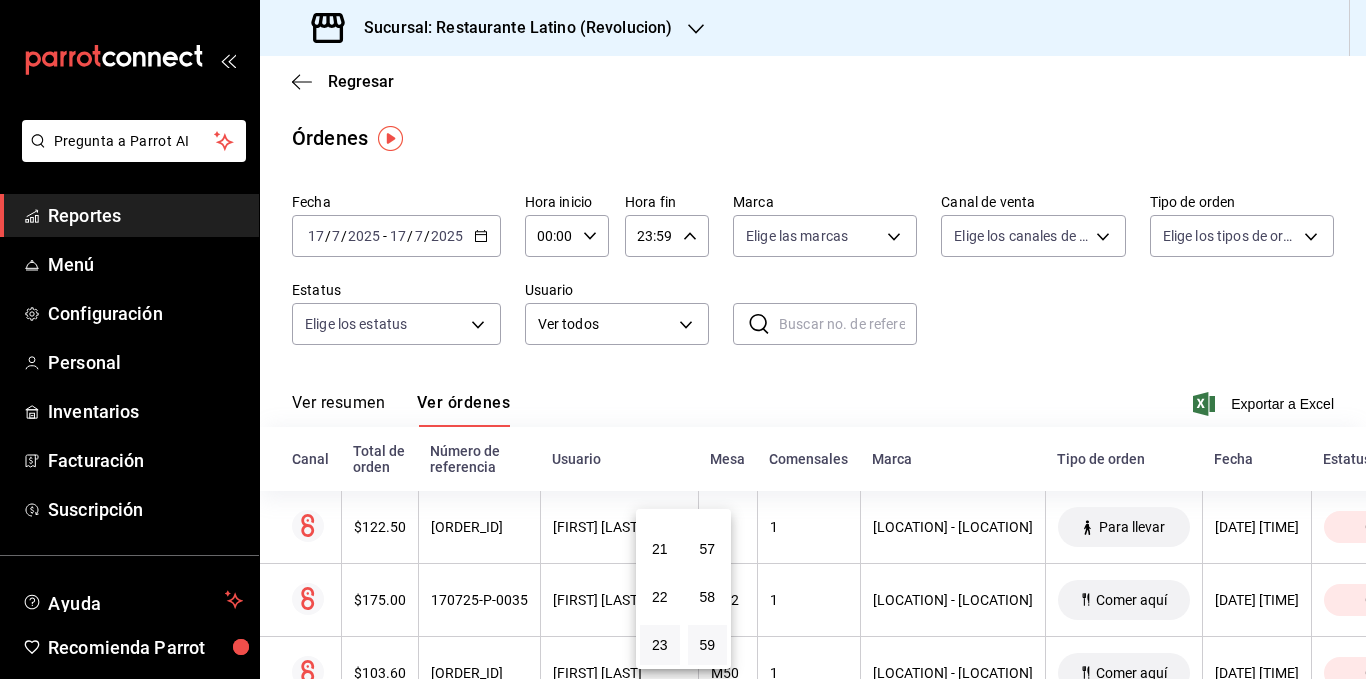 click at bounding box center (683, 339) 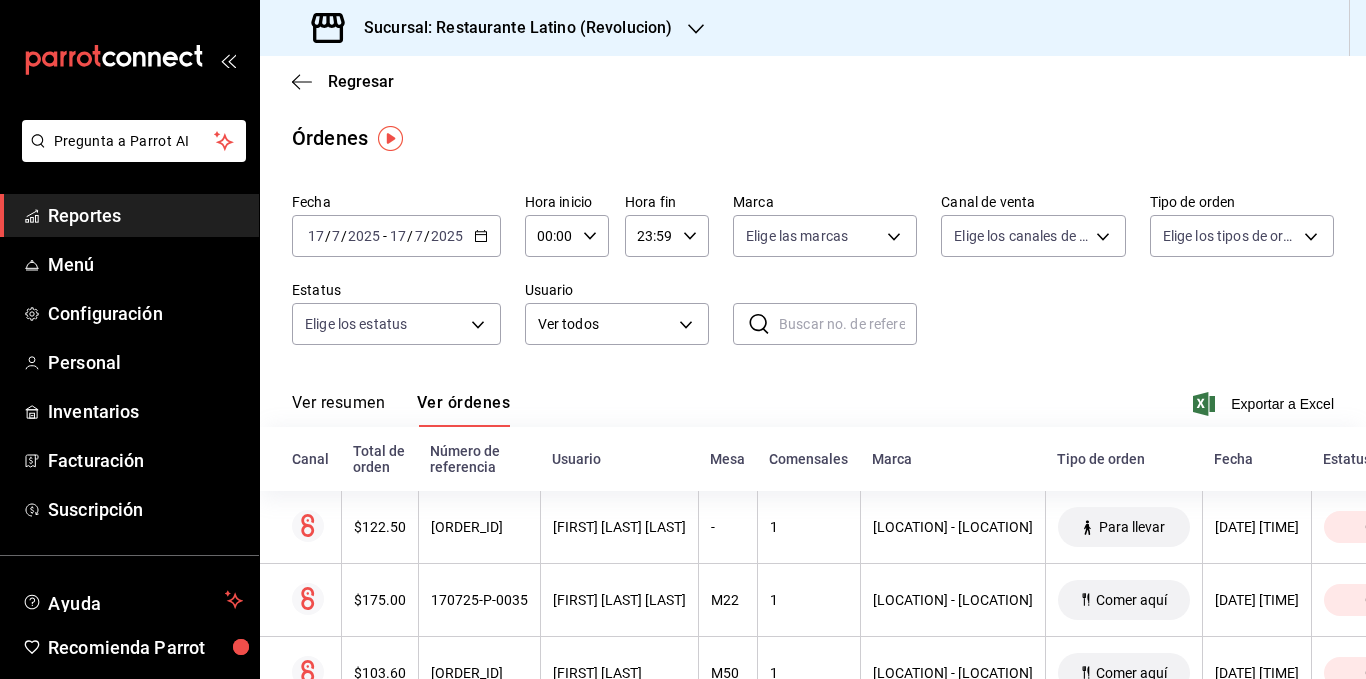 click on "Fecha" at bounding box center (396, 202) 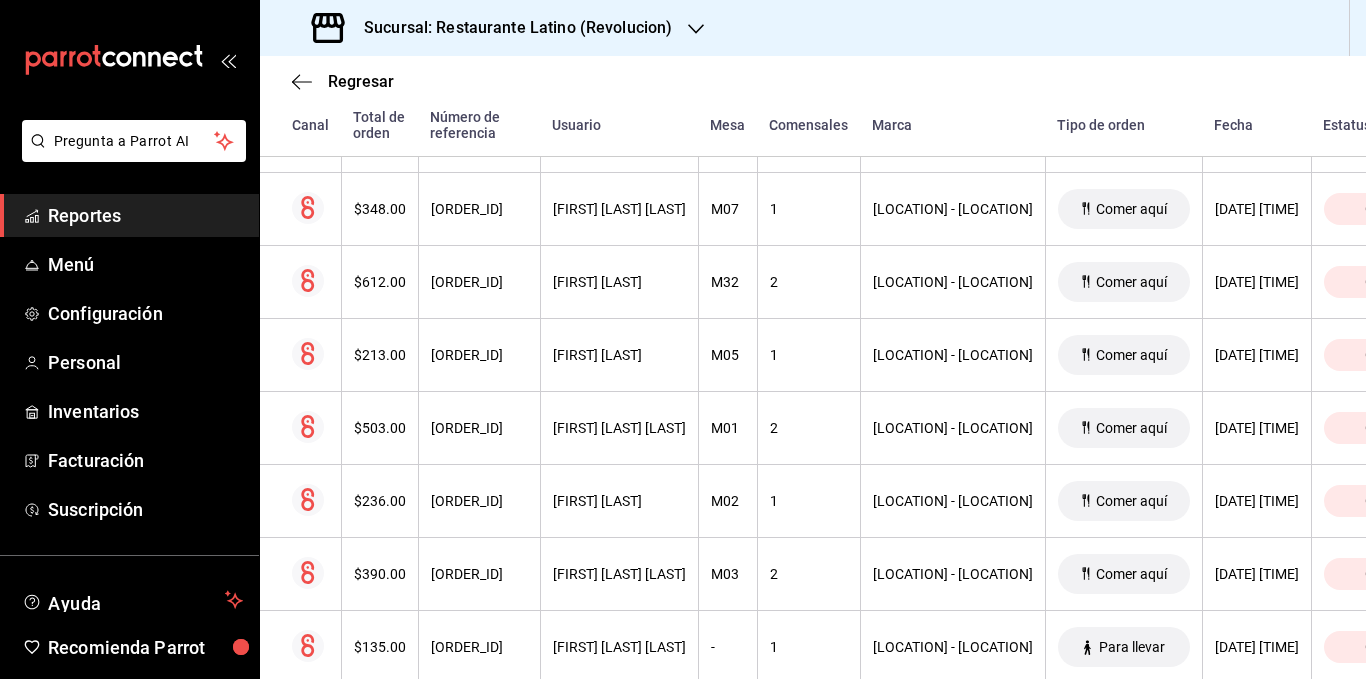 scroll, scrollTop: 1934, scrollLeft: 0, axis: vertical 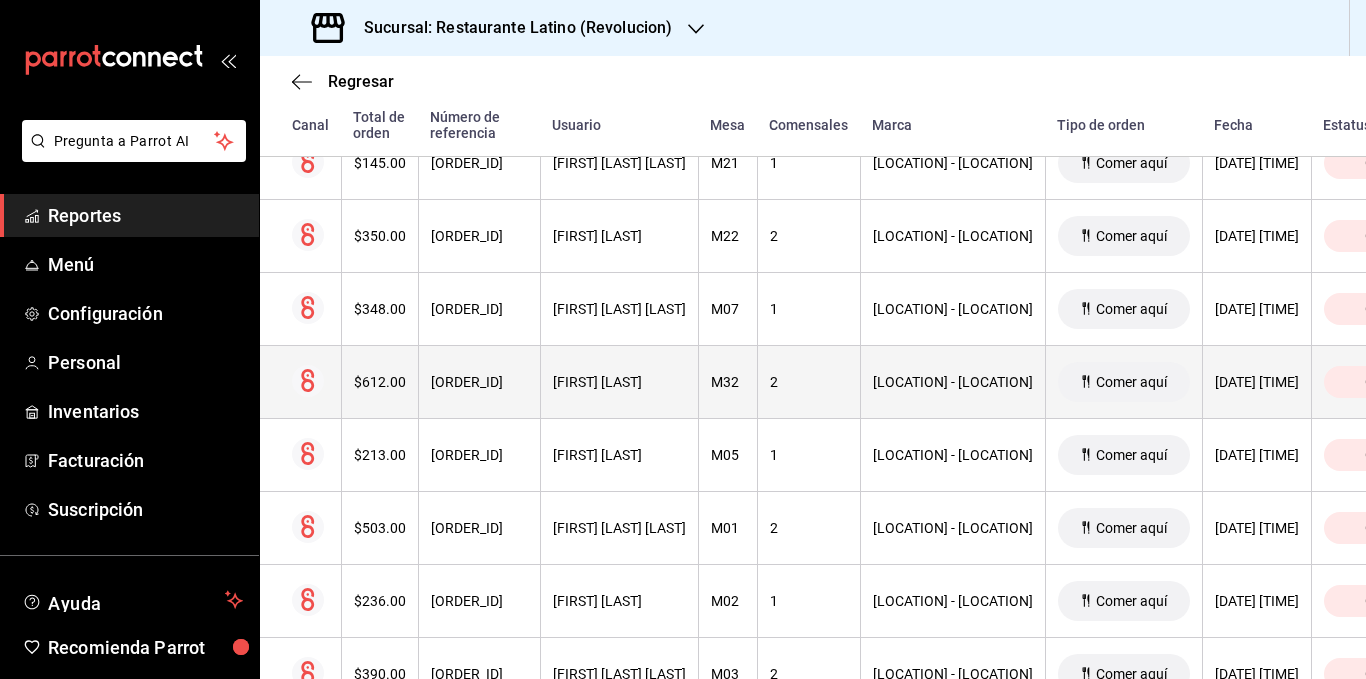 click on "$612.00" at bounding box center [379, 382] 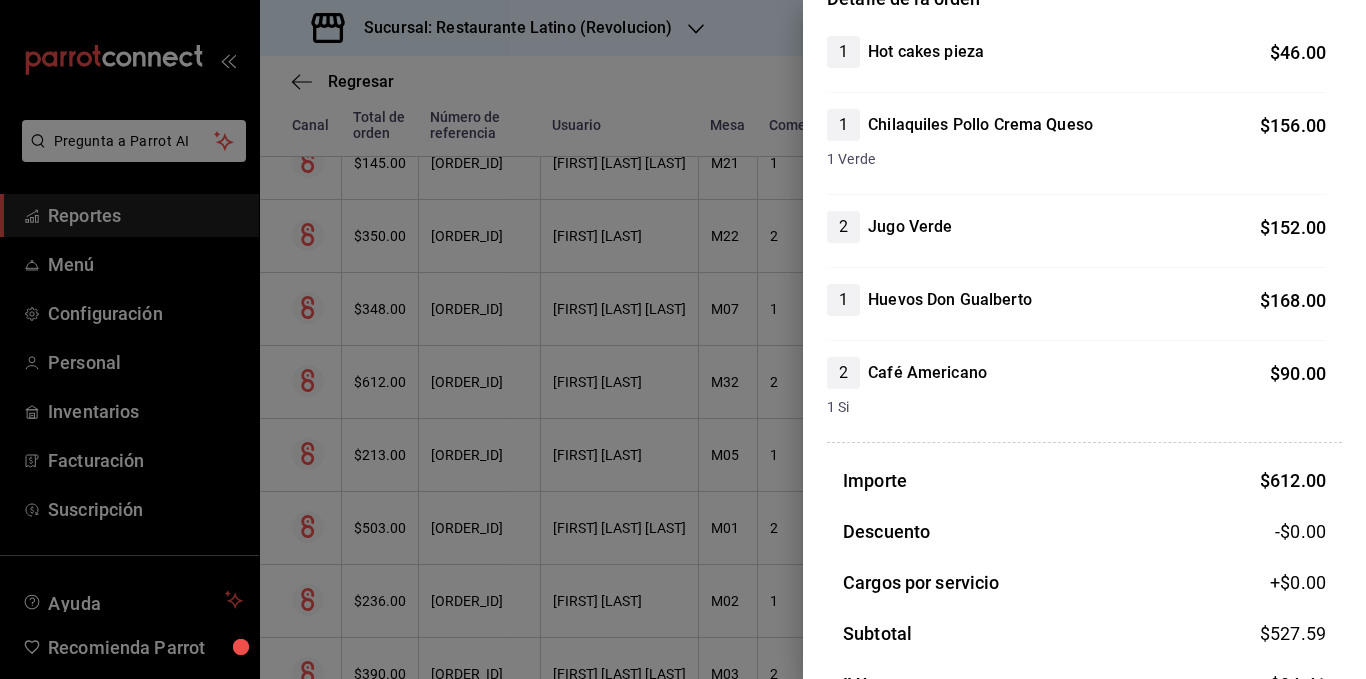 scroll, scrollTop: 0, scrollLeft: 0, axis: both 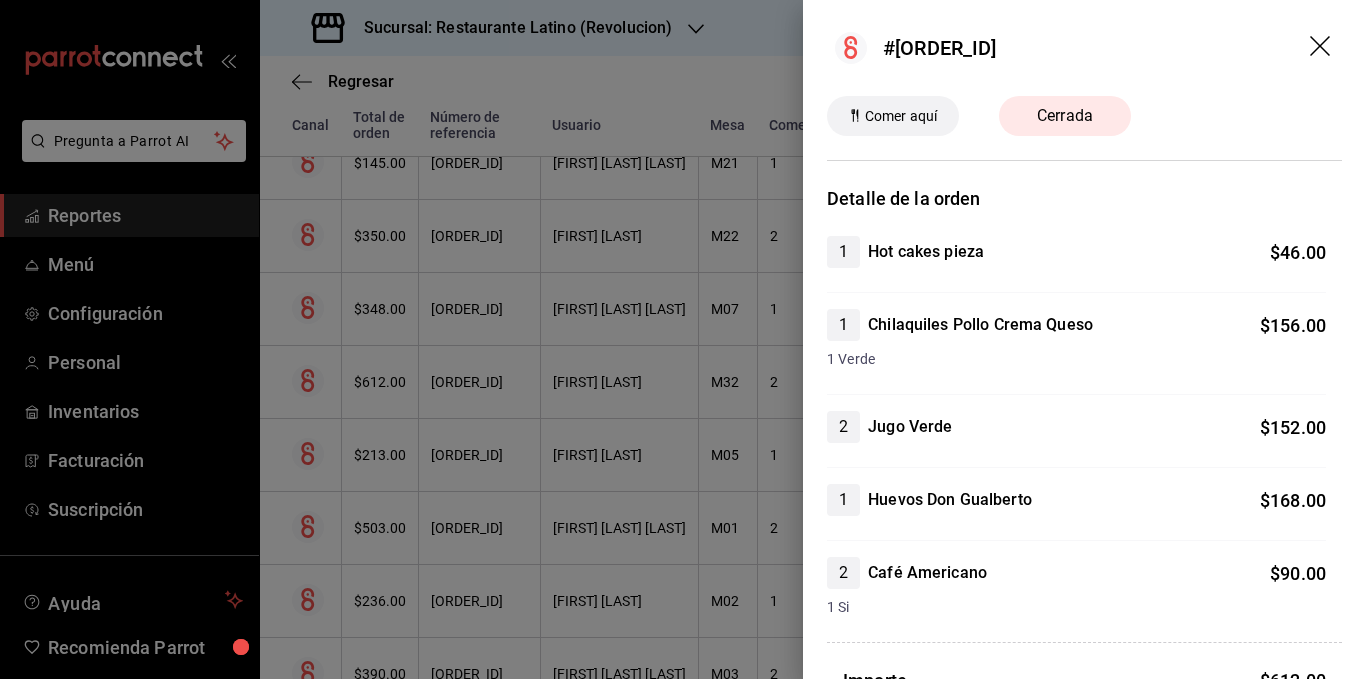 click 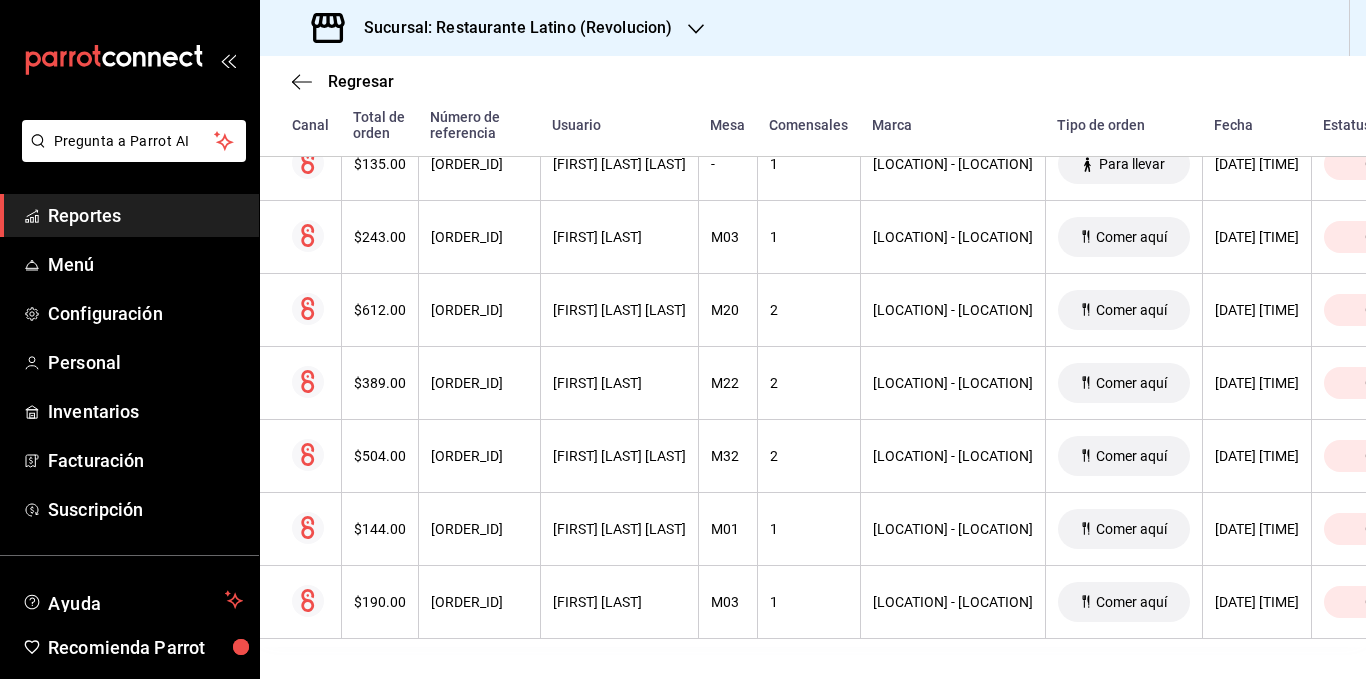 scroll, scrollTop: 2434, scrollLeft: 0, axis: vertical 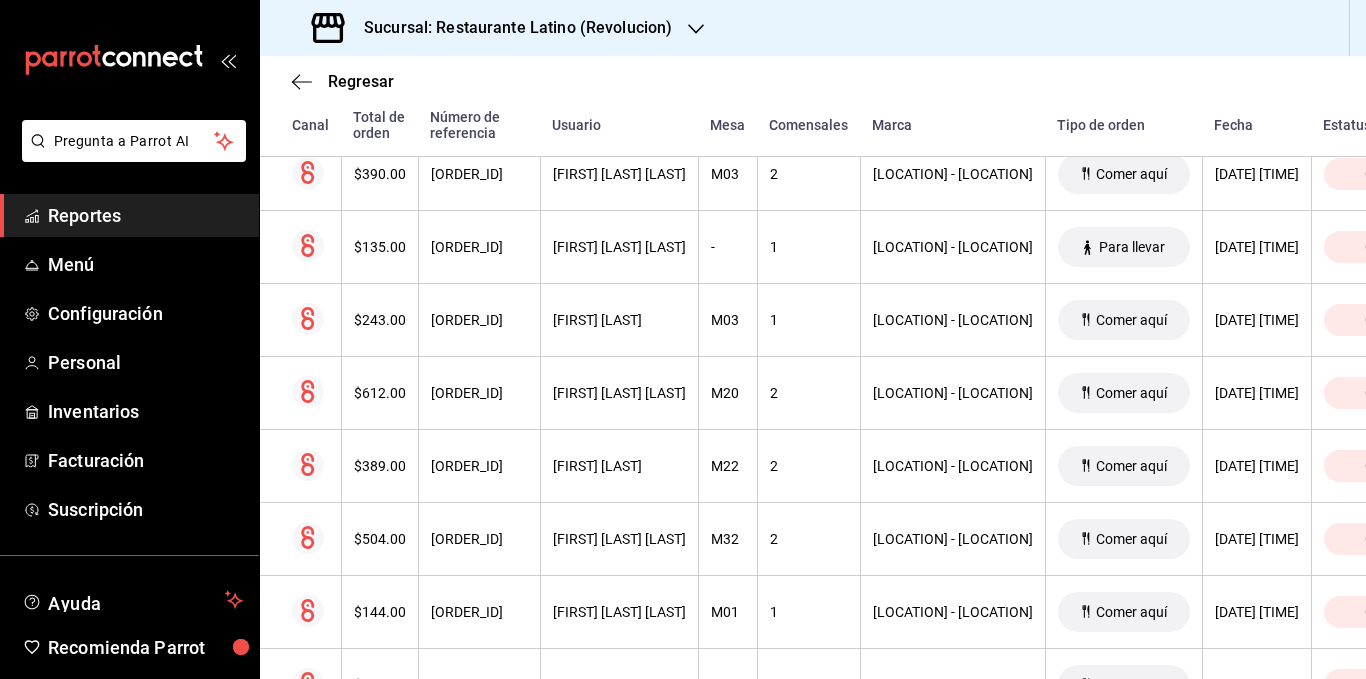 click on "[FIRST] [LAST] [LAST]" at bounding box center (619, 393) 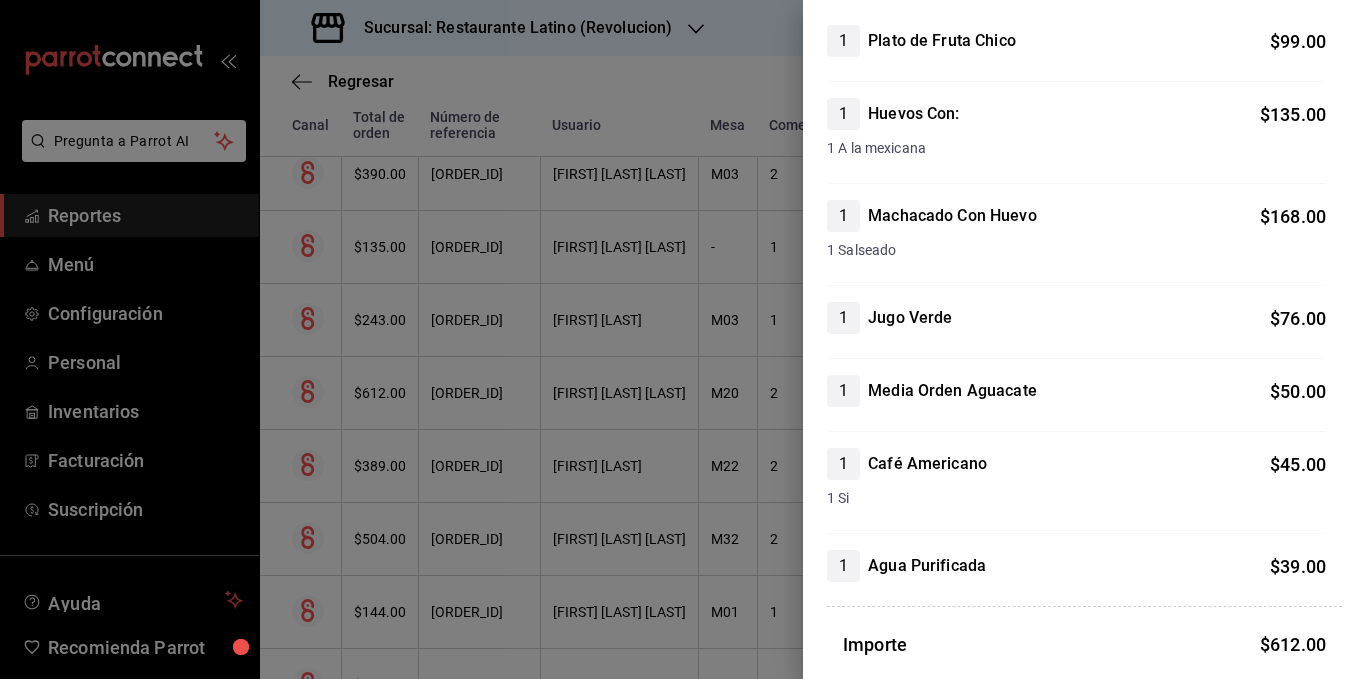 scroll, scrollTop: 0, scrollLeft: 0, axis: both 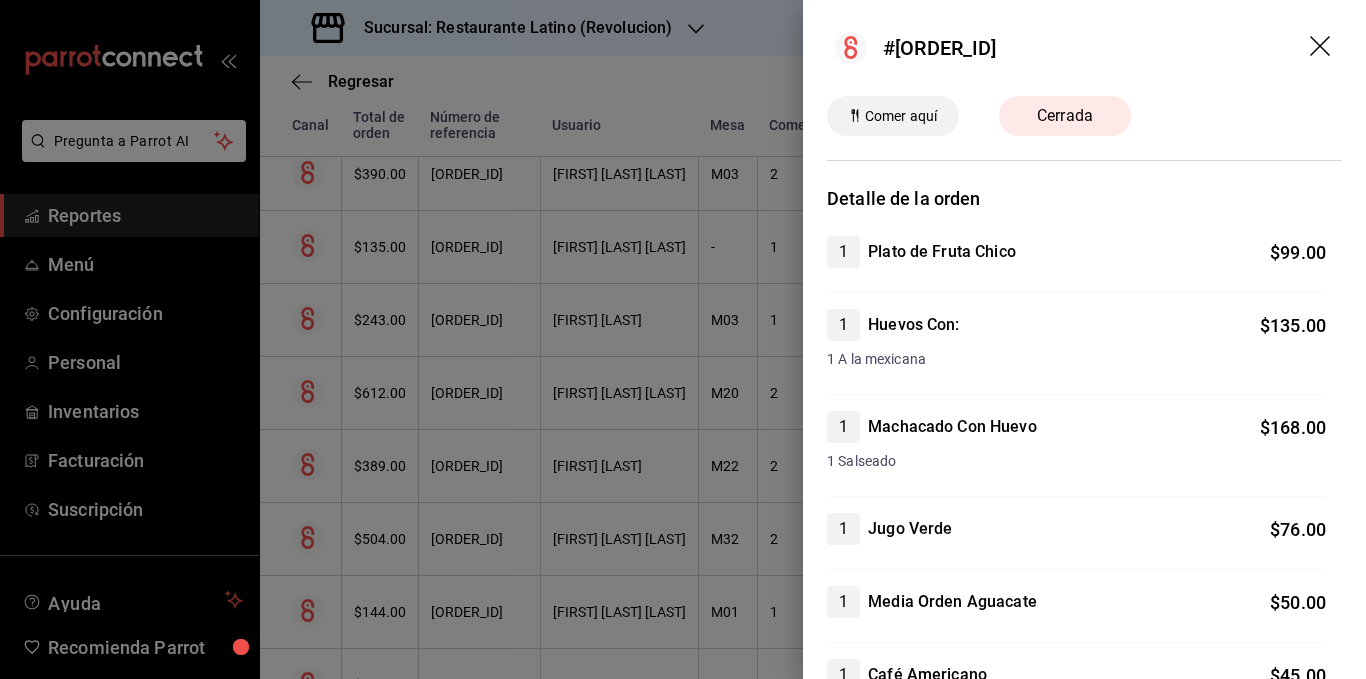 click 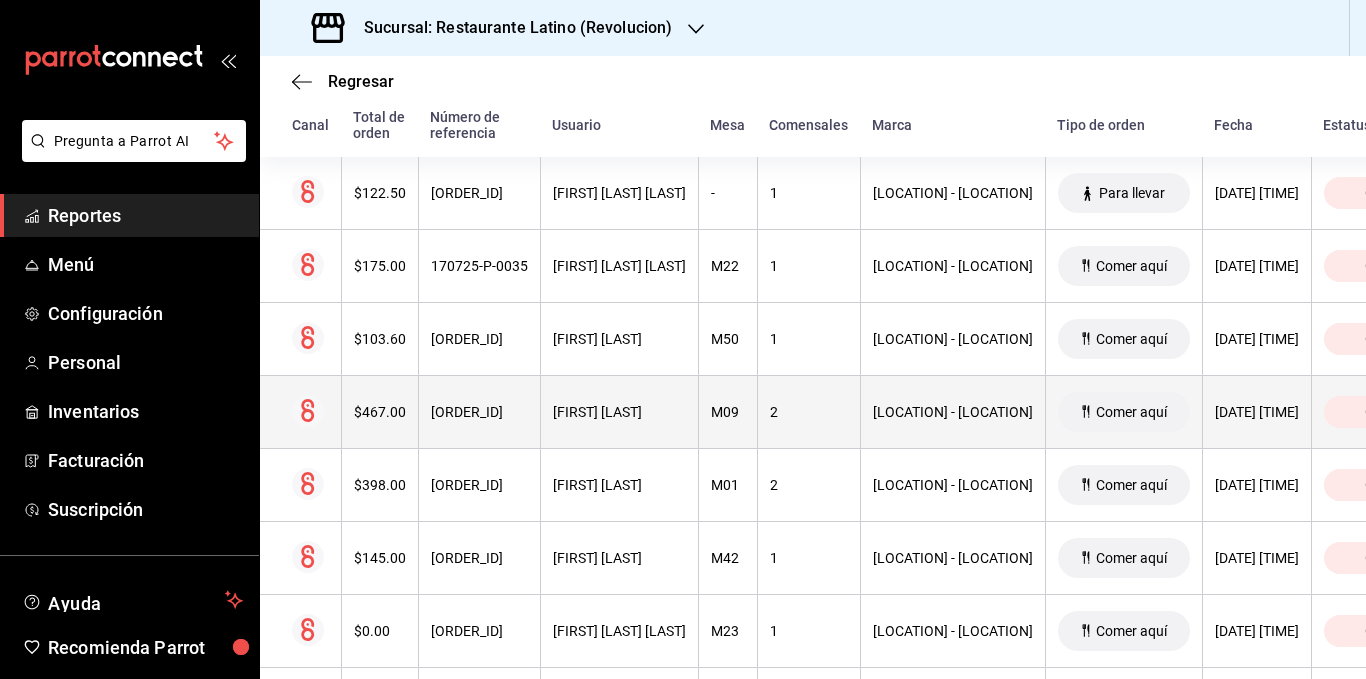 scroll, scrollTop: 0, scrollLeft: 0, axis: both 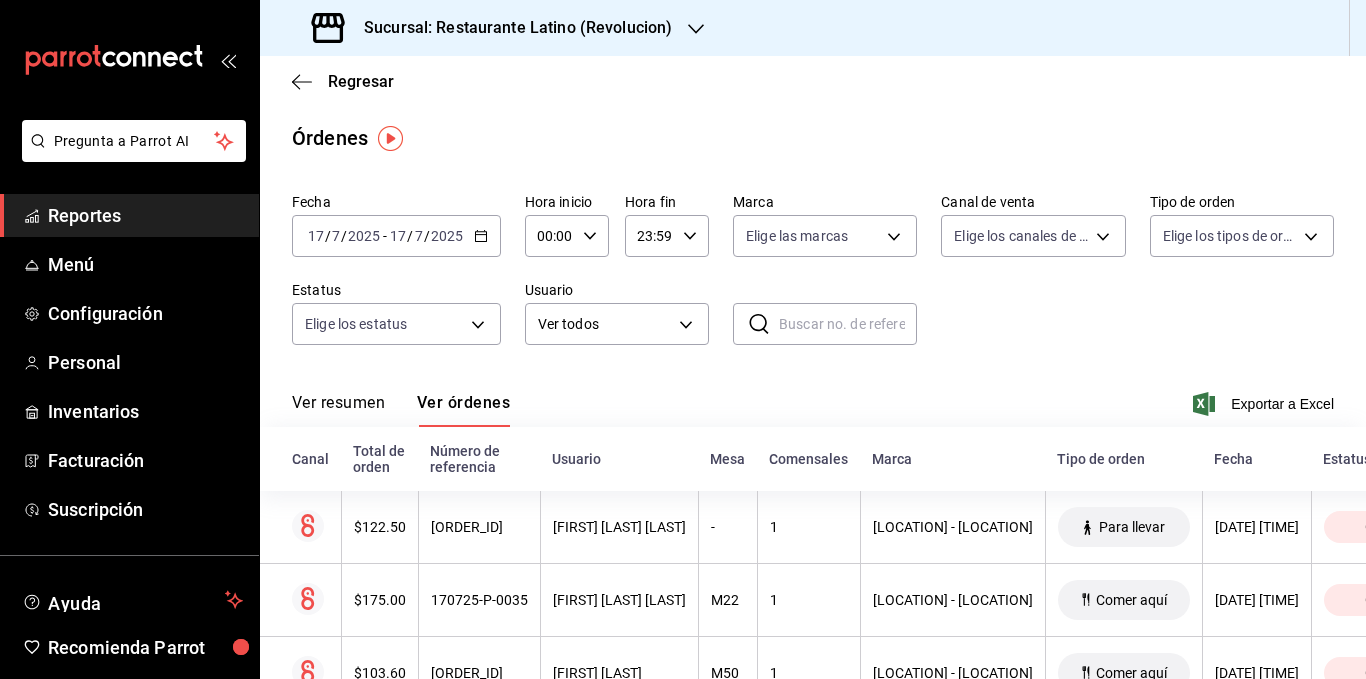 click on "Fecha [DATE] [DATE] - [DATE] [DATE] Hora inicio [TIME] Hora inicio Hora fin [TIME] Hora fin Marca Elige las marcas Canal de venta Elige los canales de venta Tipo de orden Elige los tipos de orden Estatus Elige los estatus Usuario Ver todos ALL ​ ​" at bounding box center (813, 277) 